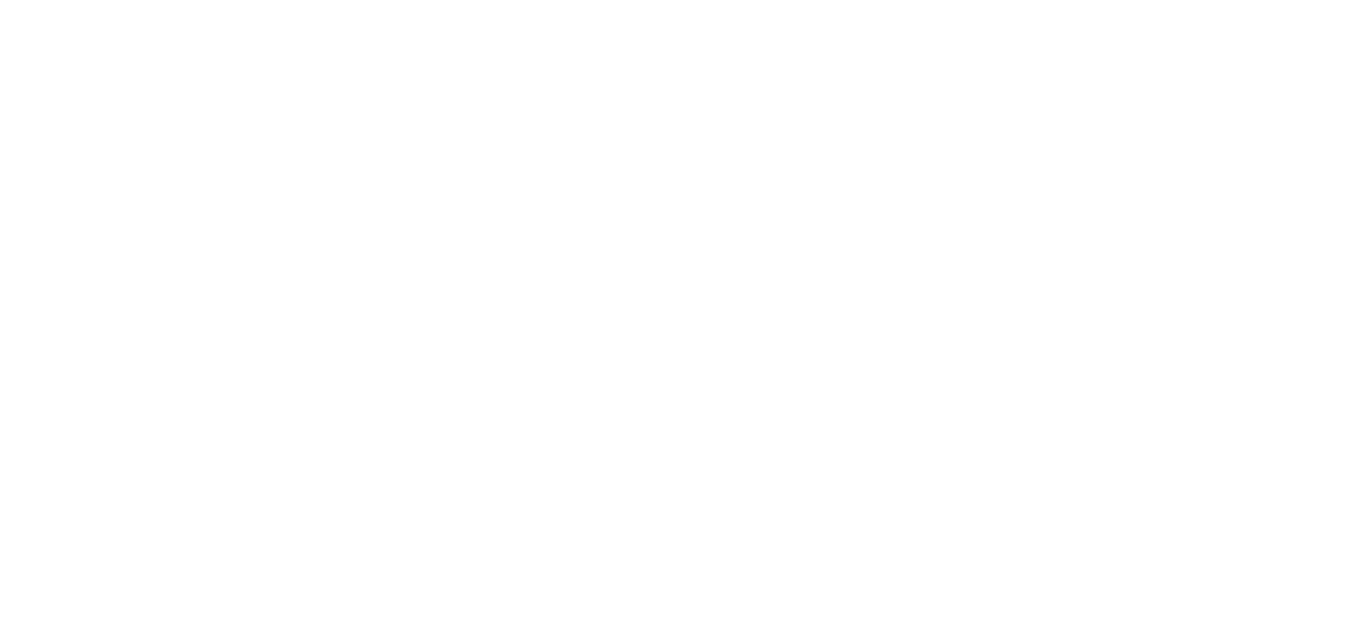 scroll, scrollTop: 0, scrollLeft: 0, axis: both 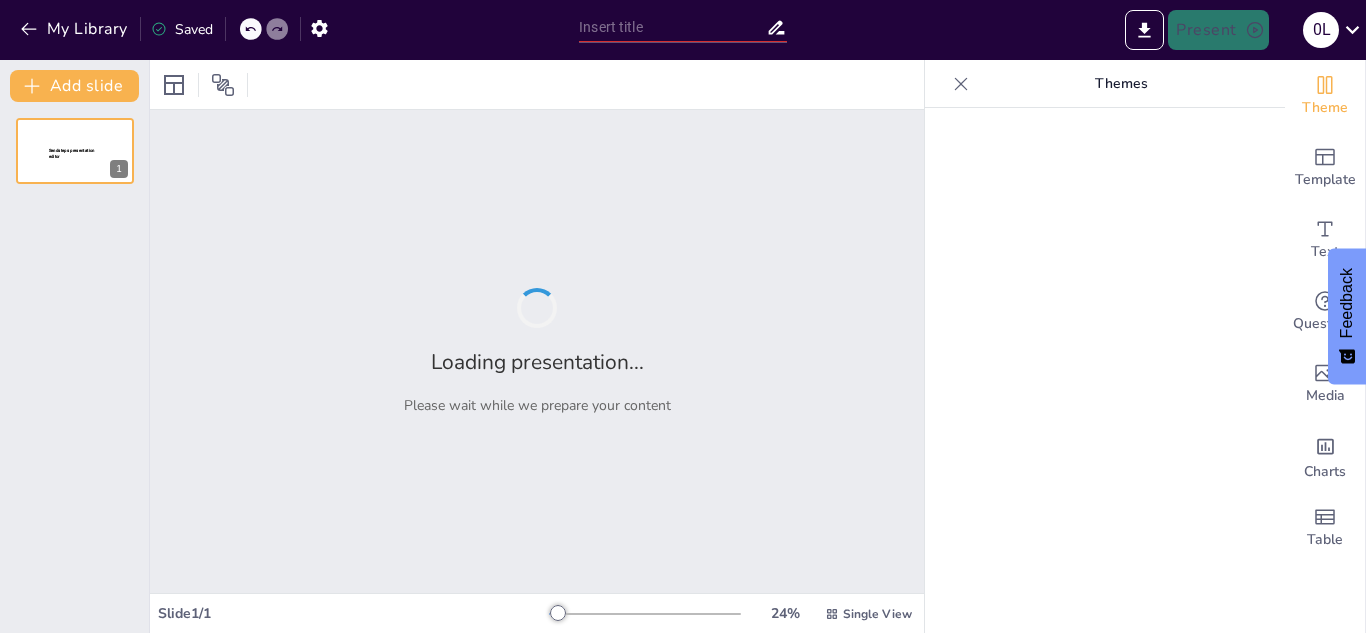 type on "Pengembangan Metode Pembelajaran Melalui Game Interaktif: Studi Kasus Game Huruf dan Kata" 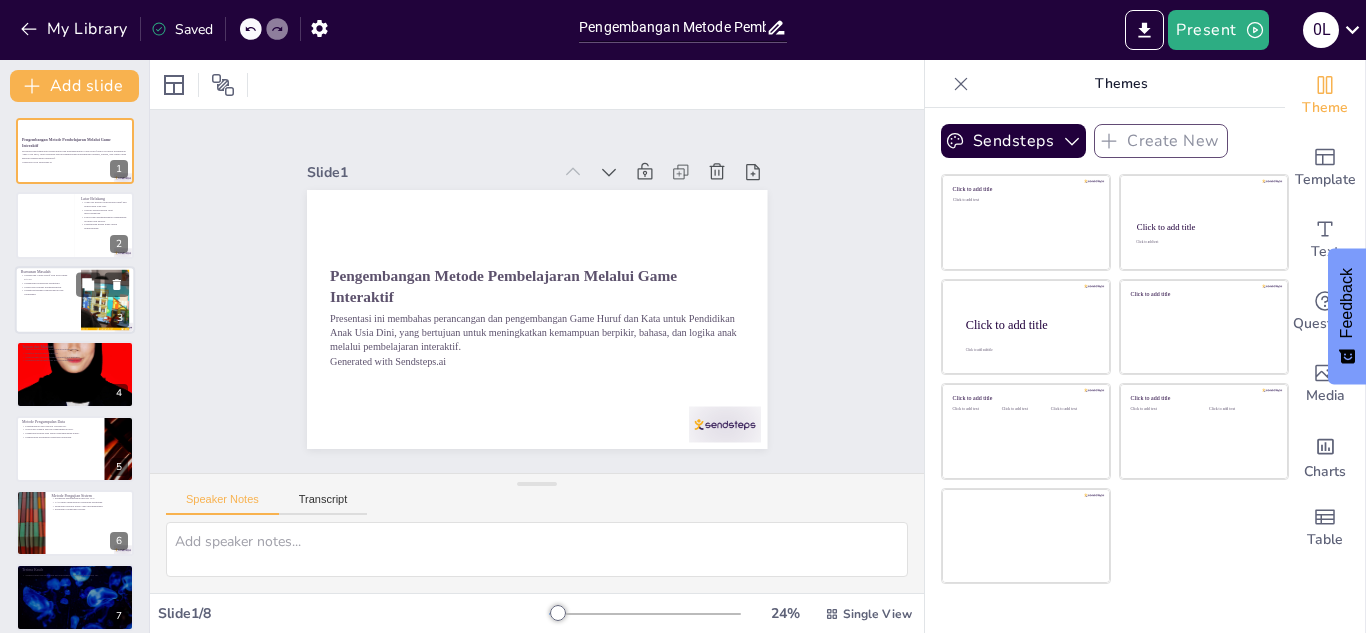 click at bounding box center (105, 299) 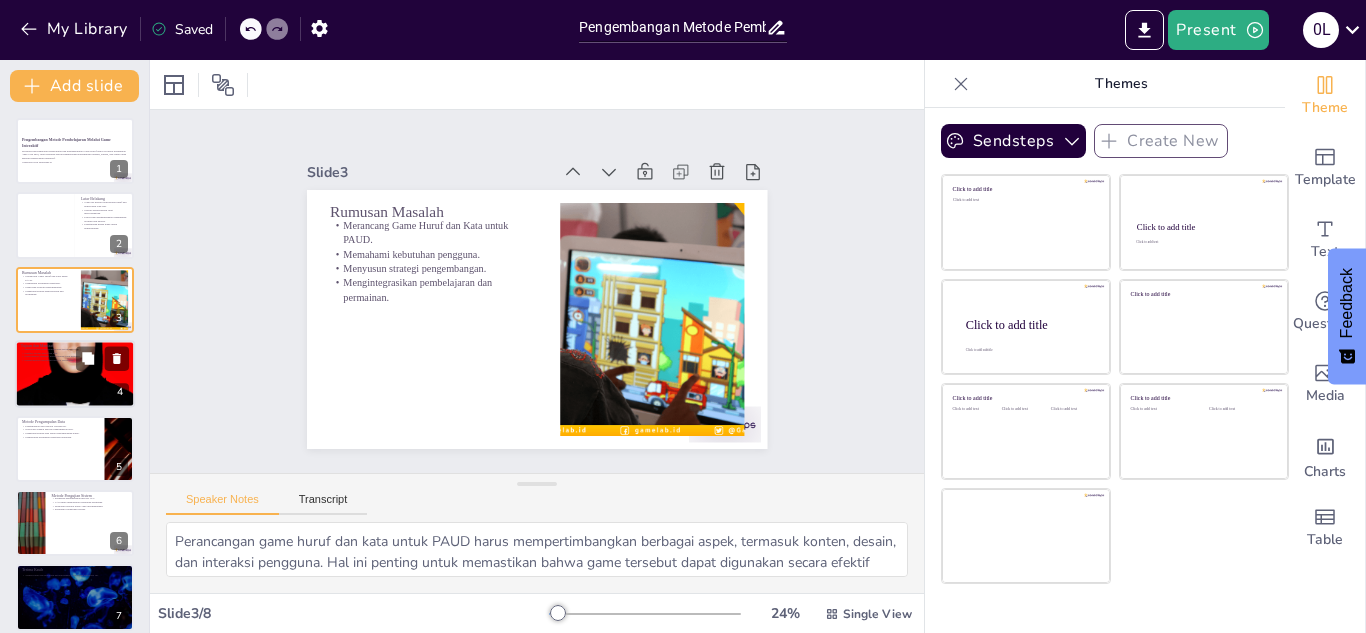 click at bounding box center (75, 374) 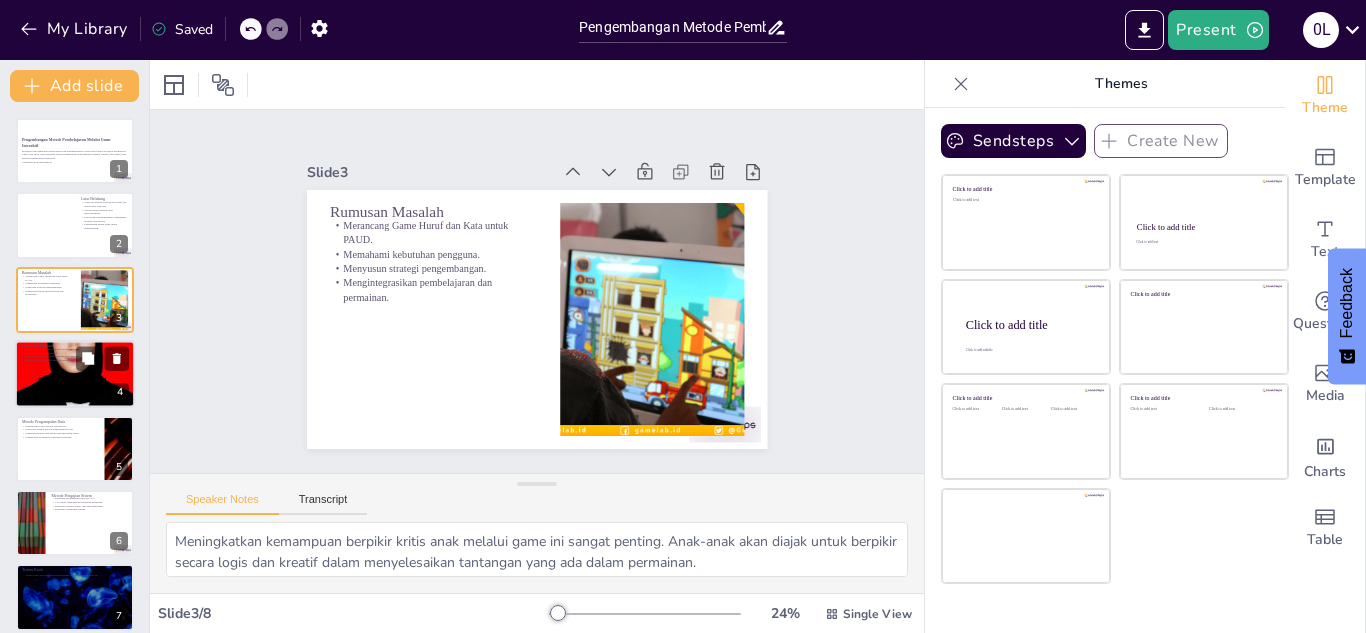 scroll, scrollTop: 7, scrollLeft: 0, axis: vertical 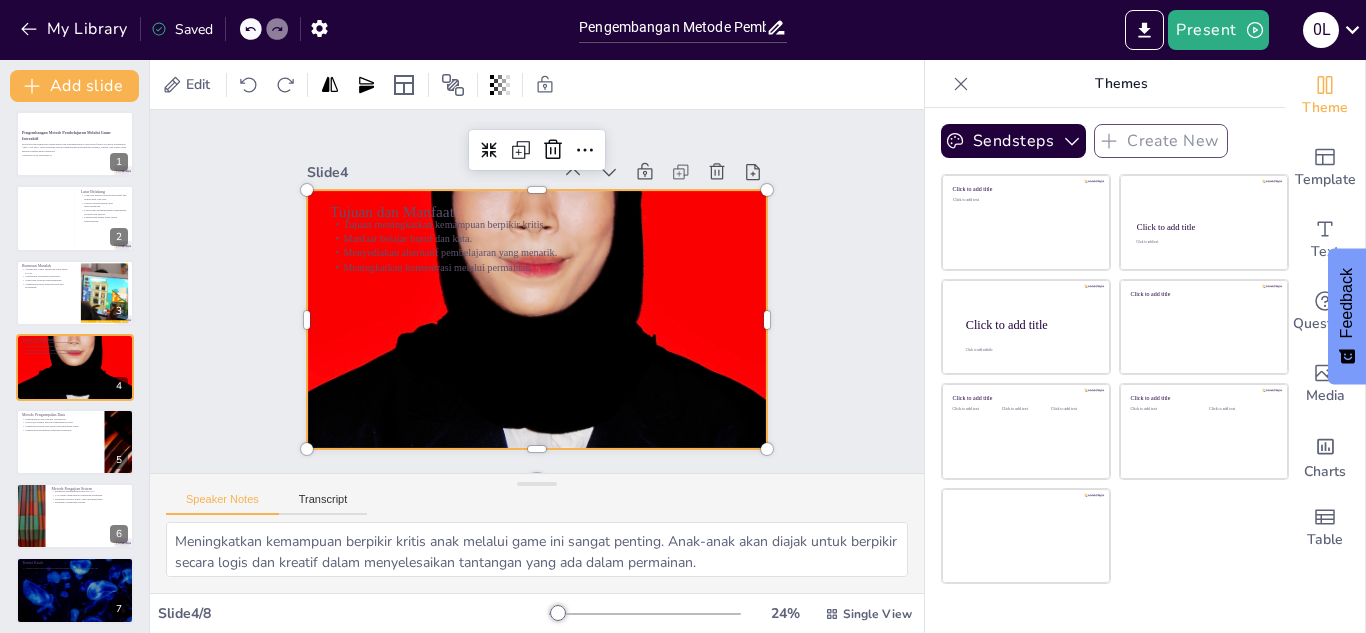 click at bounding box center [512, 305] 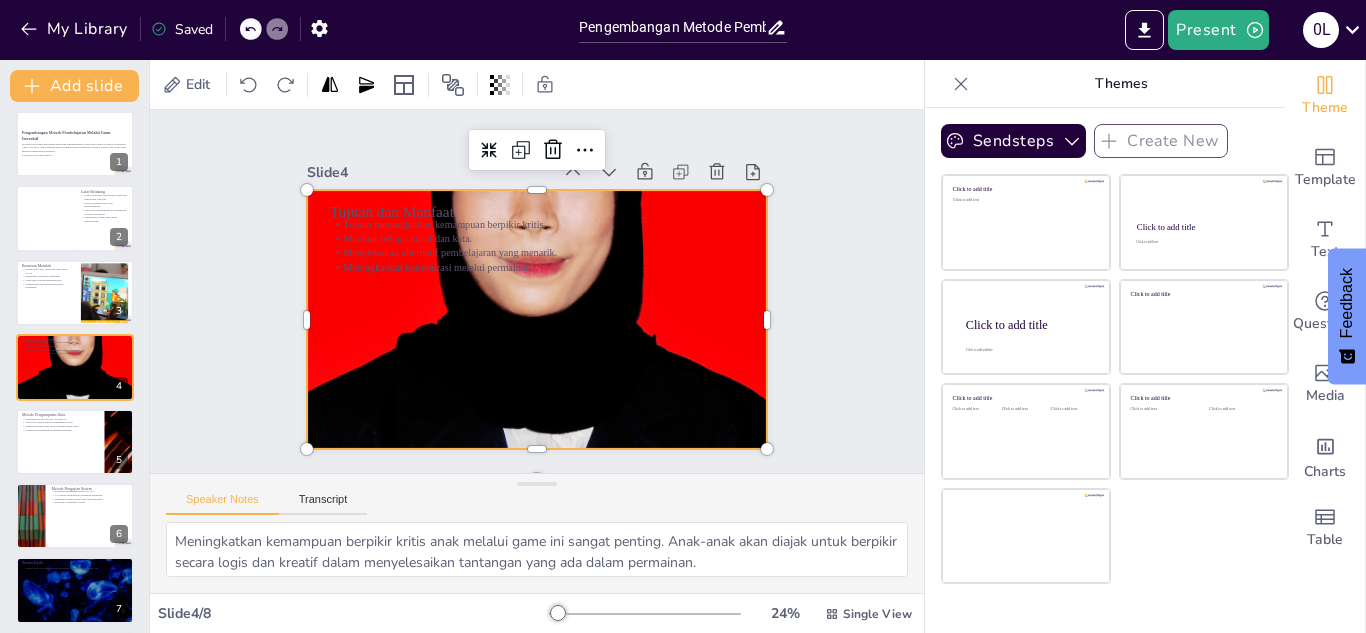 click on "Pengembangan Metode Pembelajaran Melalui Game Interaktif Presentasi ini membahas perancangan dan pengembangan Game Huruf dan Kata untuk Pendidikan Anak Usia Dini, yang bertujuan untuk meningkatkan kemampuan berpikir, bahasa, dan logika anak melalui pembelajaran interaktif. Generated with Sendsteps.ai 1 Latar Belakang Game ini melatih penyusunan huruf dan pemecahan teka-teki. Metode pembelajaran yang menyenangkan. Fokus pada pengembangan kemampuan berpikir dan bahasa. Penggunaan media game untuk pembelajaran. 2 Rumusan Masalah Merancang Game Huruf dan Kata untuk PAUD. Memahami kebutuhan pengguna. Menyusun strategi pengembangan. Mengintegrasikan pembelajaran dan permainan. 3 Tujuan dan Manfaat Tujuan meningkatkan kemampuan berpikir kritis. Manfaat belajar huruf dan kata. Menyediakan alternatif pembelajaran yang menarik. Meningkatkan konsentrasi melalui permainan. 4 Metode Pengumpulan Data Pengumpulan data melalui wawancara. Observasi sebagai metode pengumpulan data. Memastikan kebutuhan pengguna terpenuhi. 5 6" at bounding box center [74, 404] 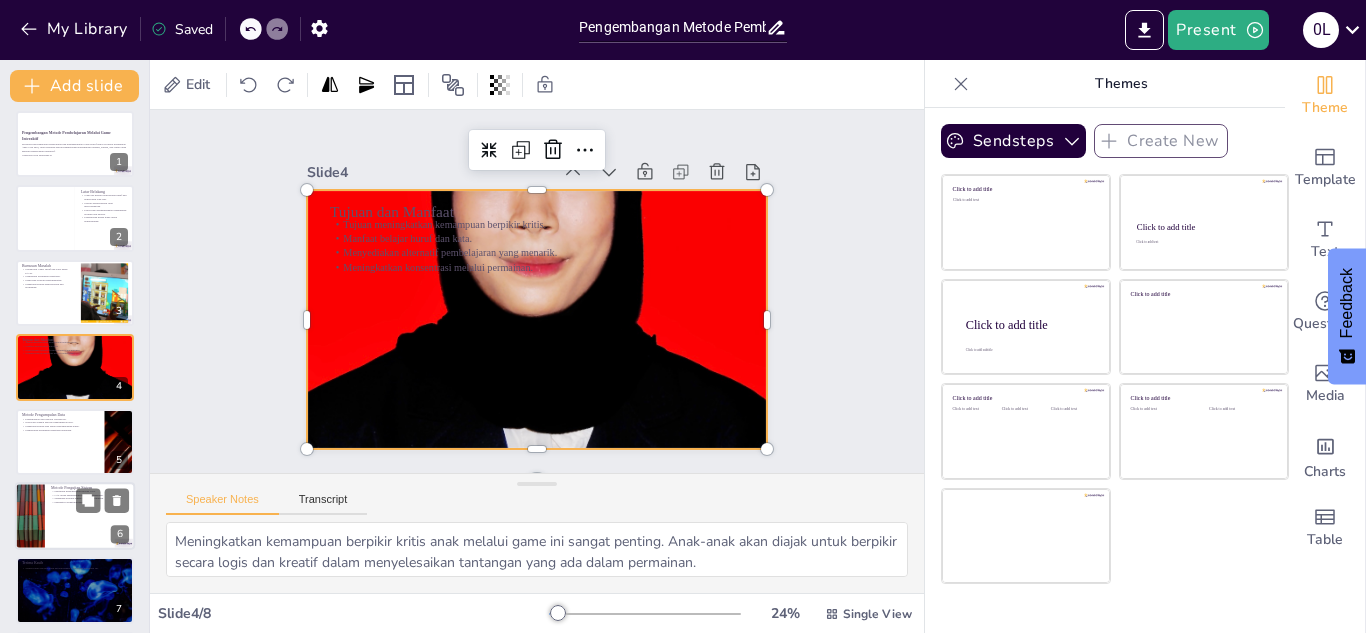 click at bounding box center [75, 442] 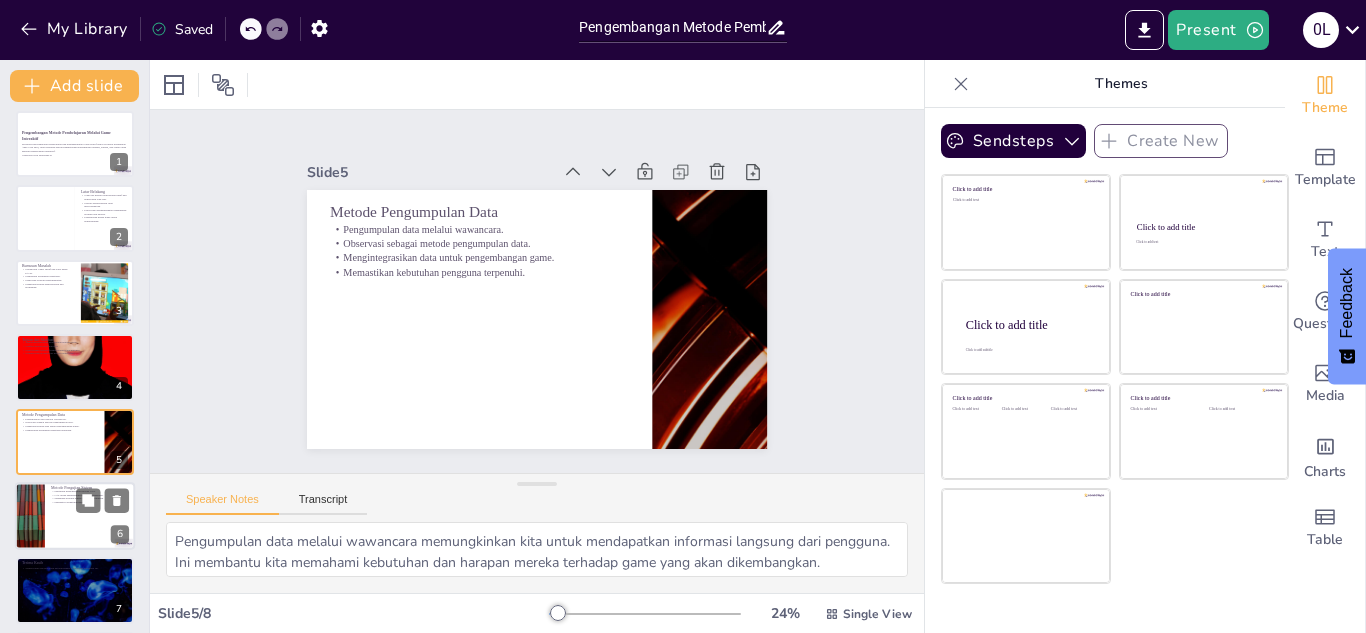 scroll, scrollTop: 81, scrollLeft: 0, axis: vertical 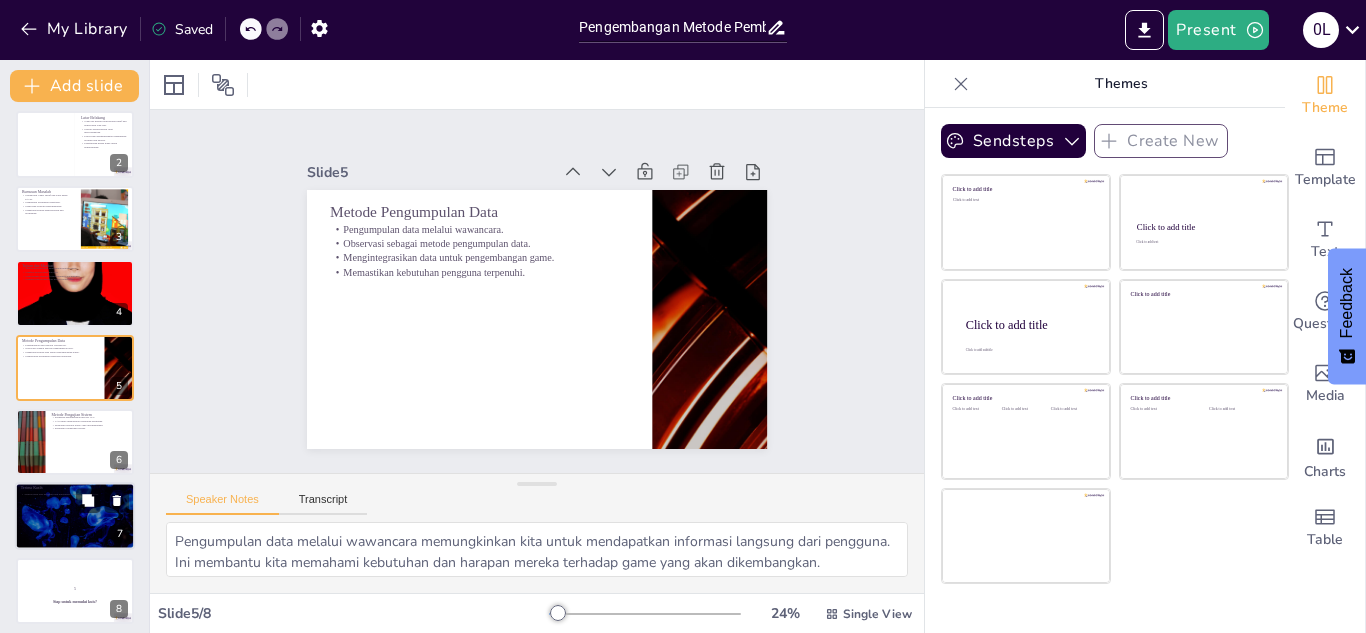 click at bounding box center [75, 517] 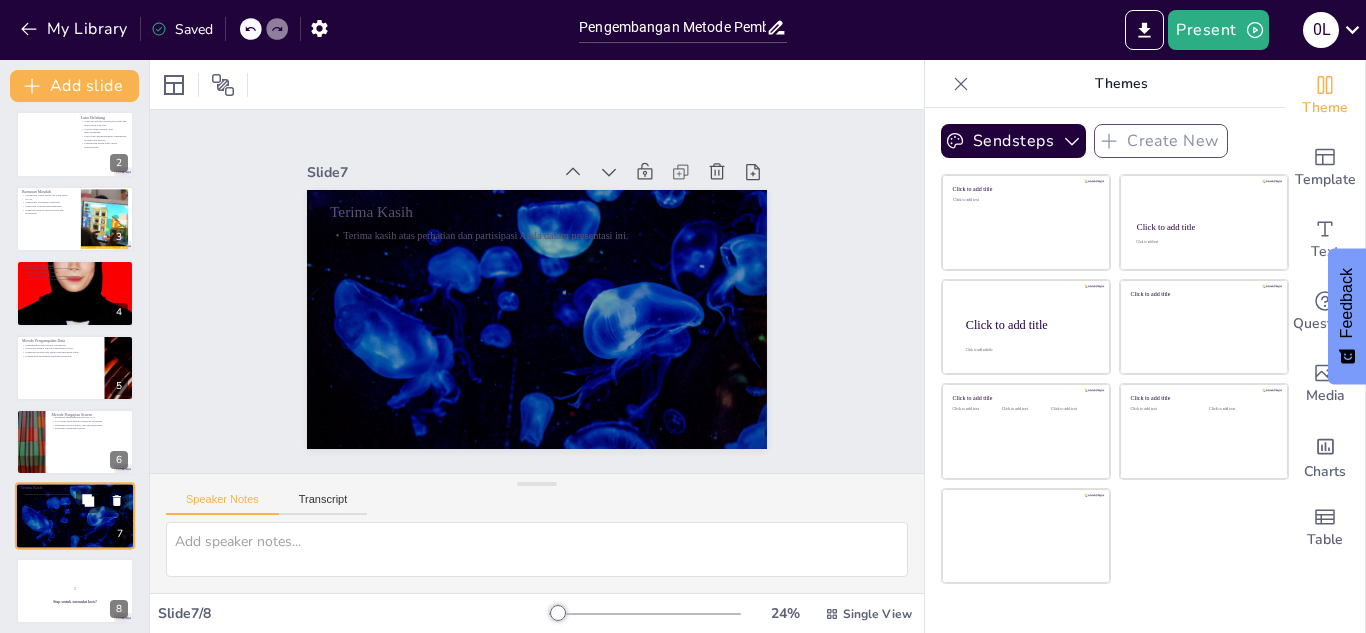 scroll, scrollTop: 88, scrollLeft: 0, axis: vertical 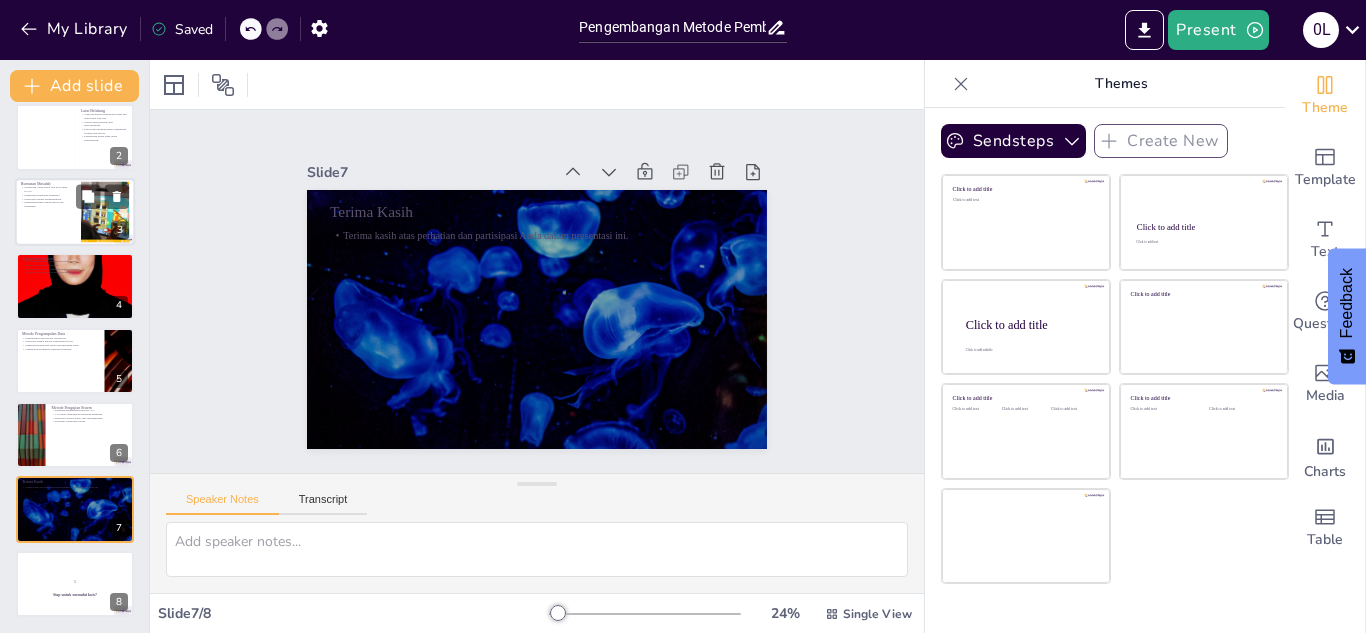 click at bounding box center [75, 212] 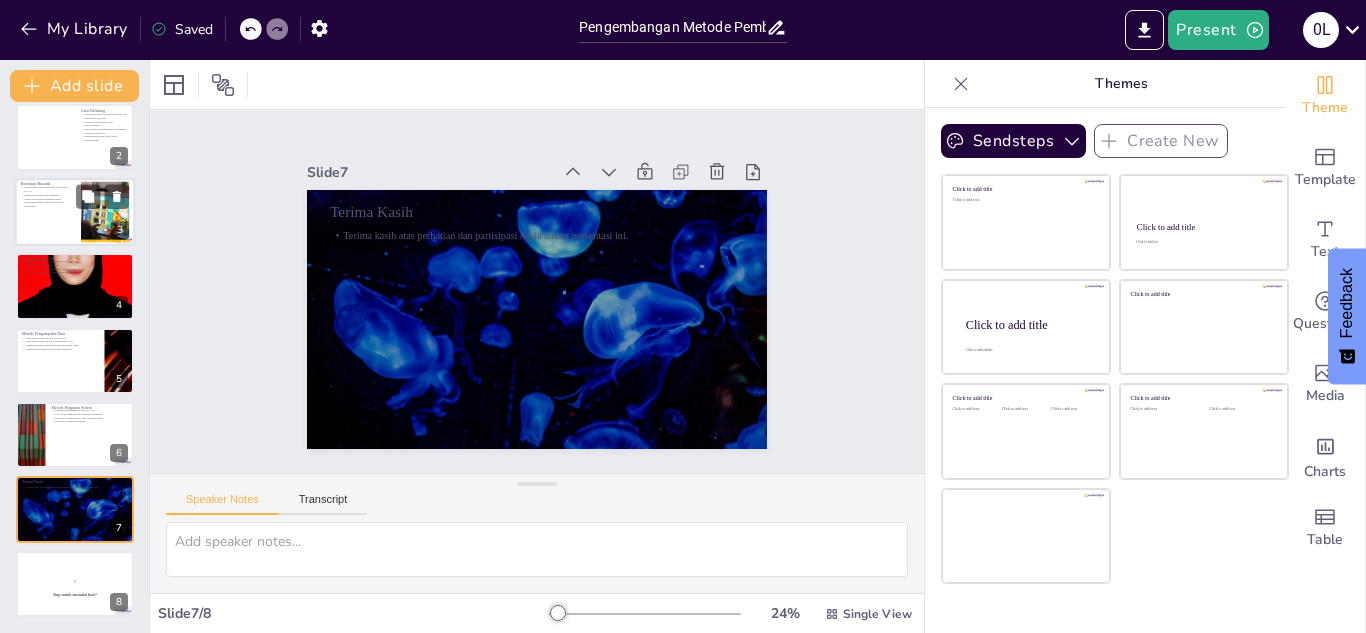 type on "Perancangan game huruf dan kata untuk PAUD harus mempertimbangkan berbagai aspek, termasuk konten, desain, dan interaksi pengguna. Hal ini penting untuk memastikan bahwa game tersebut dapat digunakan secara efektif dalam konteks pendidikan anak-anak.
Memahami kebutuhan pengguna, dalam hal ini anak-anak, adalah kunci untuk merancang game yang efektif. Dengan mengetahui apa yang mereka butuhkan dan inginkan, kita dapat menciptakan pengalaman belajar yang lebih baik dan lebih relevan.
Menyusun strategi pengembangan game yang jelas akan membantu tim dalam menjalankan proyek dengan lebih terarah. Ini mencakup penentuan langkah-langkah yang perlu diambil untuk mencapai tujuan pengembangan game yang diinginkan.
Mengintegrasikan pembelajaran dengan elemen permainan adalah tantangan yang menarik. Kita harus memastikan bahwa game tidak hanya menyenangkan, tetapi juga edukatif, sehingga anak-anak dapat belajar sambil bermain." 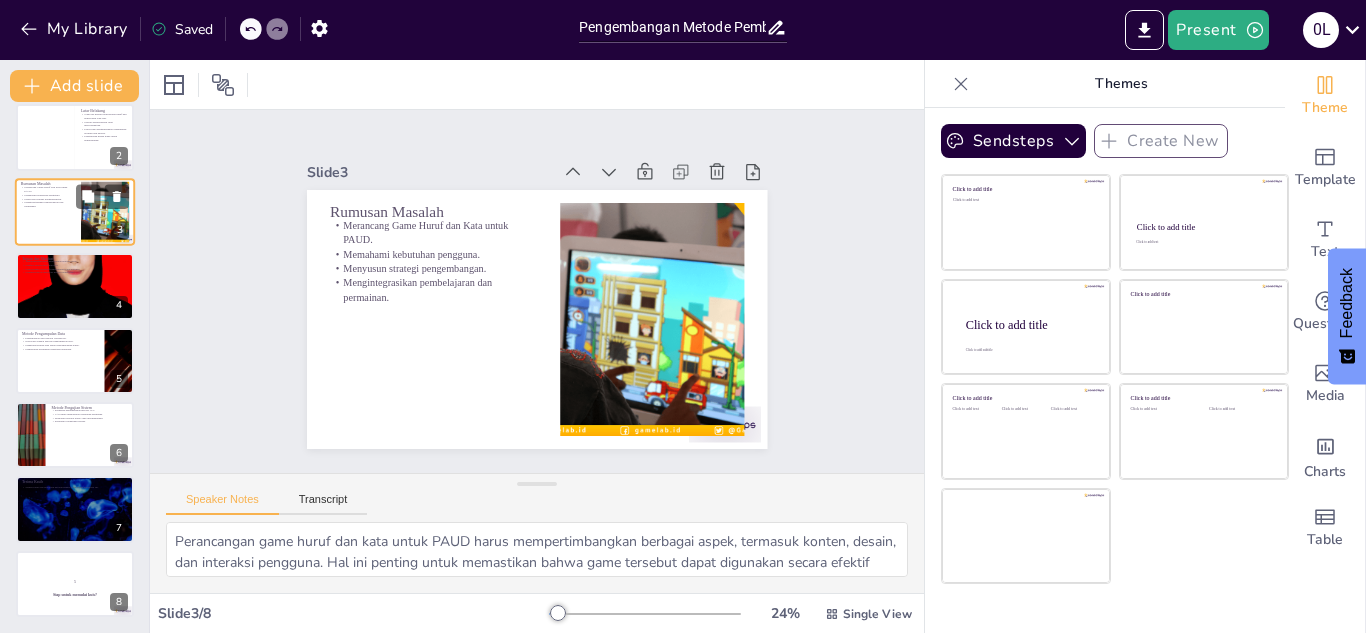 scroll, scrollTop: 0, scrollLeft: 0, axis: both 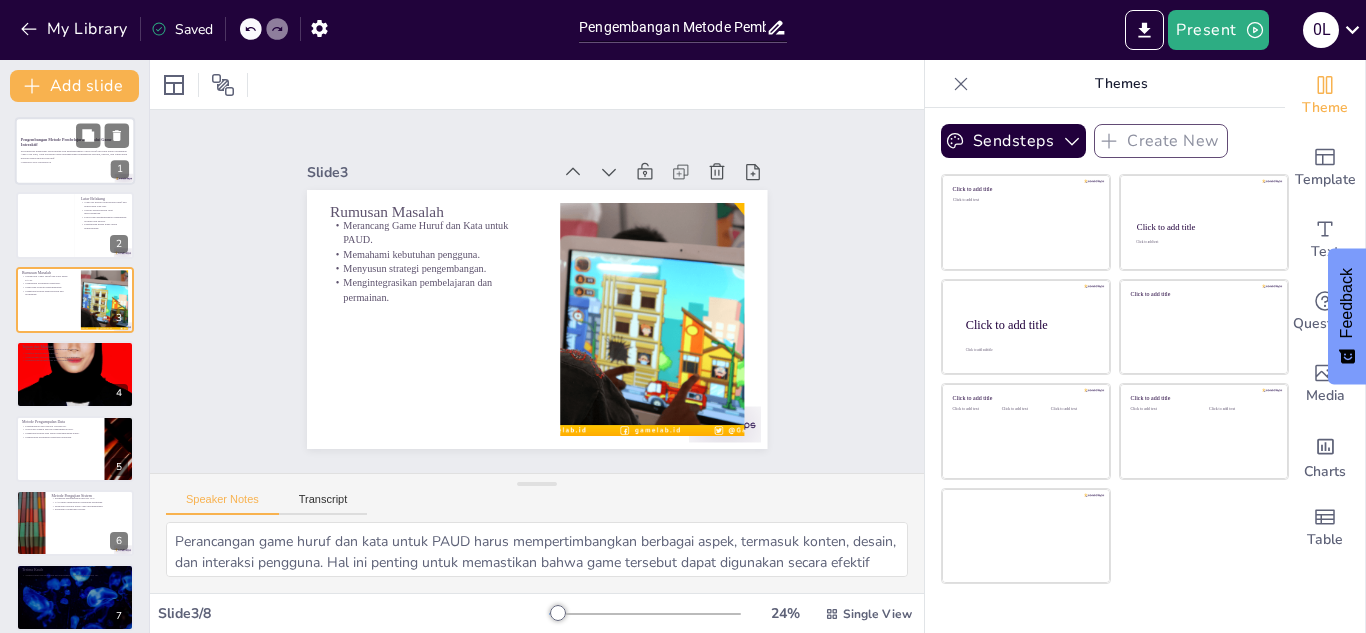 click on "Pengembangan Metode Pembelajaran Melalui Game Interaktif Presentasi ini membahas perancangan dan pengembangan Game Huruf dan Kata untuk Pendidikan Anak Usia Dini, yang bertujuan untuk meningkatkan kemampuan berpikir, bahasa, dan logika anak melalui pembelajaran interaktif. Generated with Sendsteps.ai" at bounding box center [75, 117] 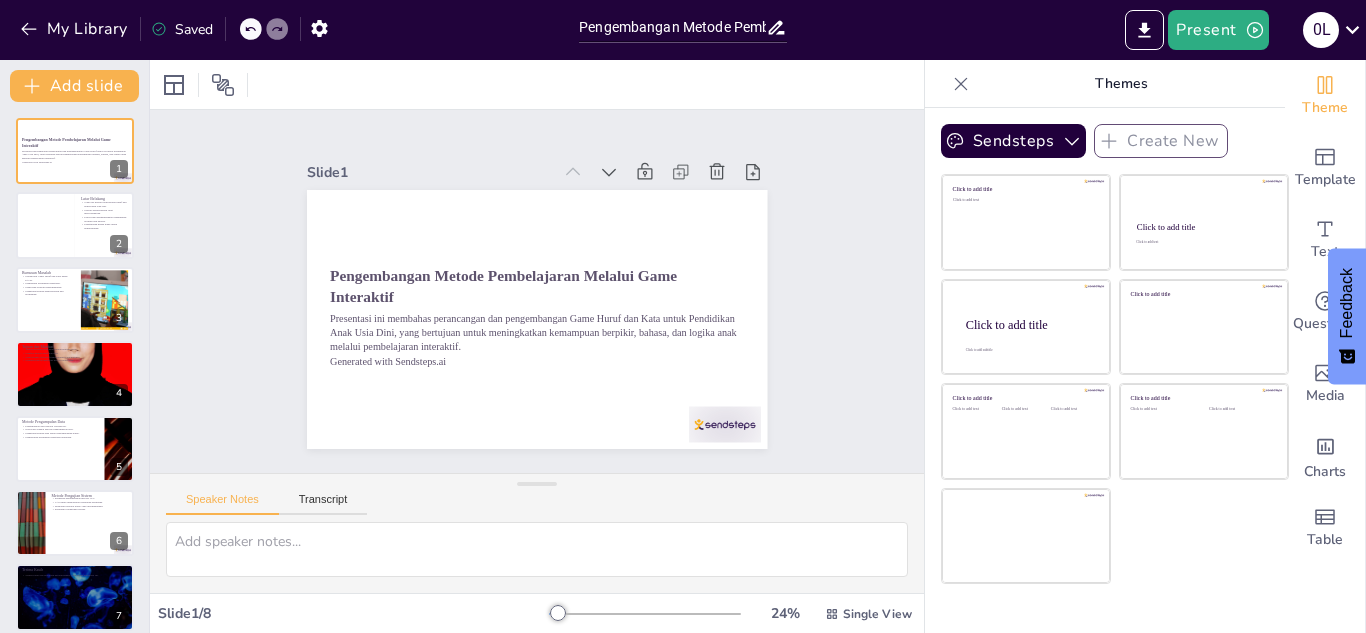 click on "Pengembangan Metode Pembelajaran Melalui Game Interaktif Presentasi ini membahas perancangan dan pengembangan Game Huruf dan Kata untuk Pendidikan Anak Usia Dini, yang bertujuan untuk meningkatkan kemampuan berpikir, bahasa, dan logika anak melalui pembelajaran interaktif. Generated with Sendsteps.ai 1 Latar Belakang Game ini melatih penyusunan huruf dan pemecahan teka-teki. Metode pembelajaran yang menyenangkan. Fokus pada pengembangan kemampuan berpikir dan bahasa. Penggunaan media game untuk pembelajaran. 2 Rumusan Masalah Merancang Game Huruf dan Kata untuk PAUD. Memahami kebutuhan pengguna. Menyusun strategi pengembangan. Mengintegrasikan pembelajaran dan permainan. 3 Tujuan dan Manfaat Tujuan meningkatkan kemampuan berpikir kritis. Manfaat belajar huruf dan kata. Menyediakan alternatif pembelajaran yang menarik. Meningkatkan konsentrasi melalui permainan. 4 Metode Pengumpulan Data Pengumpulan data melalui wawancara. Observasi sebagai metode pengumpulan data. Memastikan kebutuhan pengguna terpenuhi. 5 6" at bounding box center [74, 411] 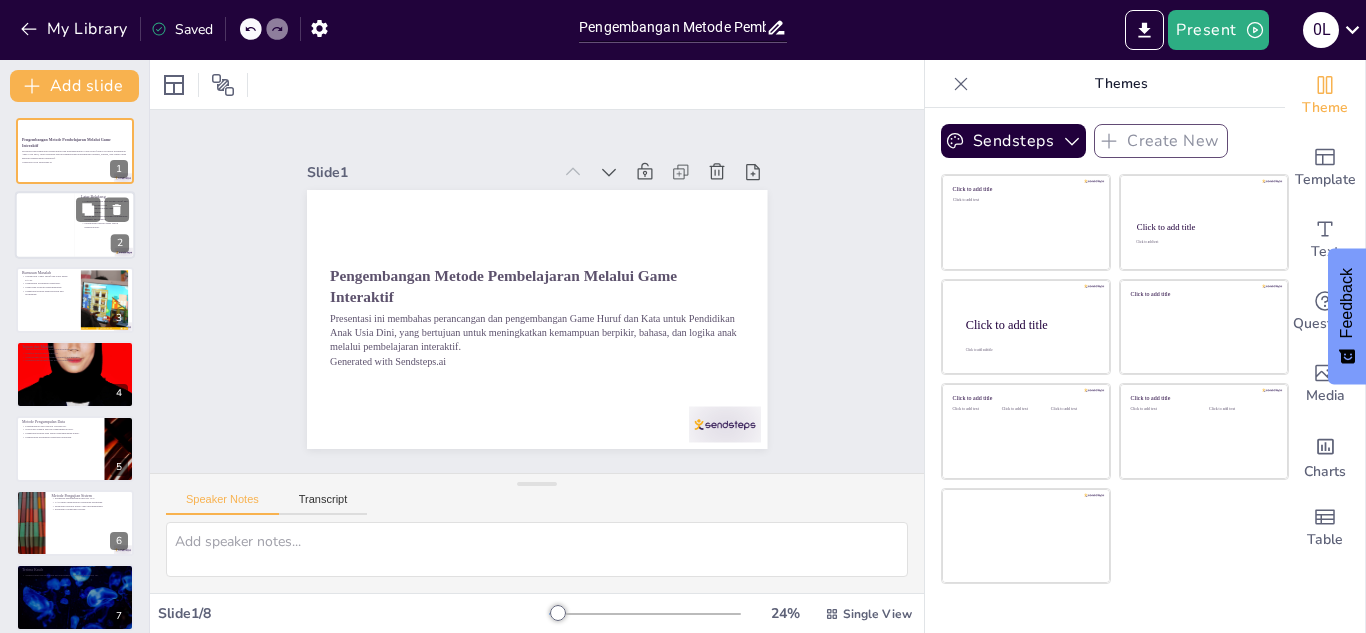 click at bounding box center (45, 226) 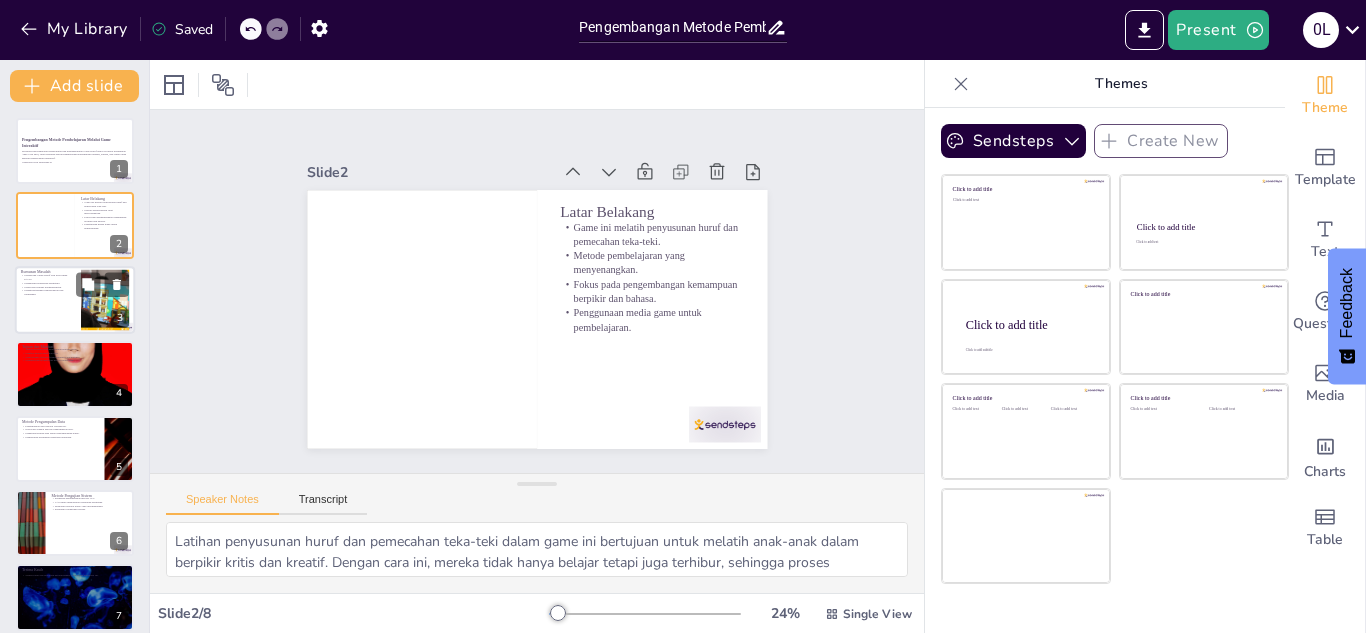 click on "Mengintegrasikan pembelajaran dan permainan." at bounding box center [48, 292] 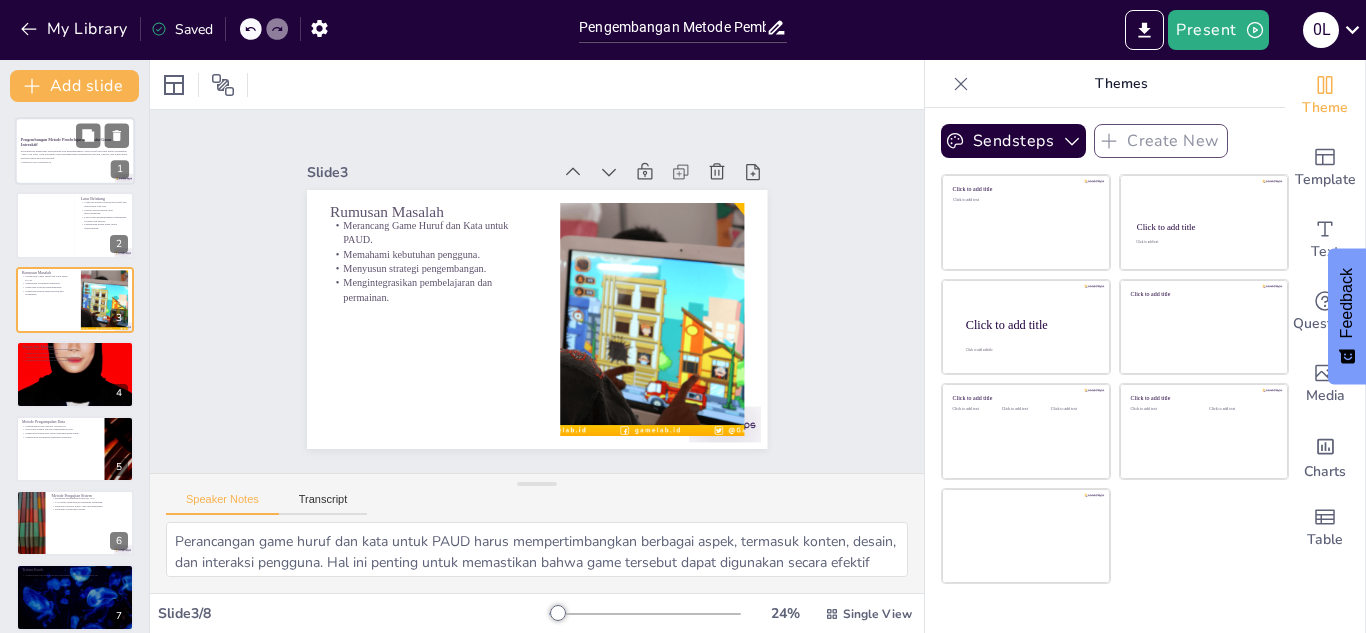 click on "Pengembangan Metode Pembelajaran Melalui Game Interaktif" at bounding box center [66, 142] 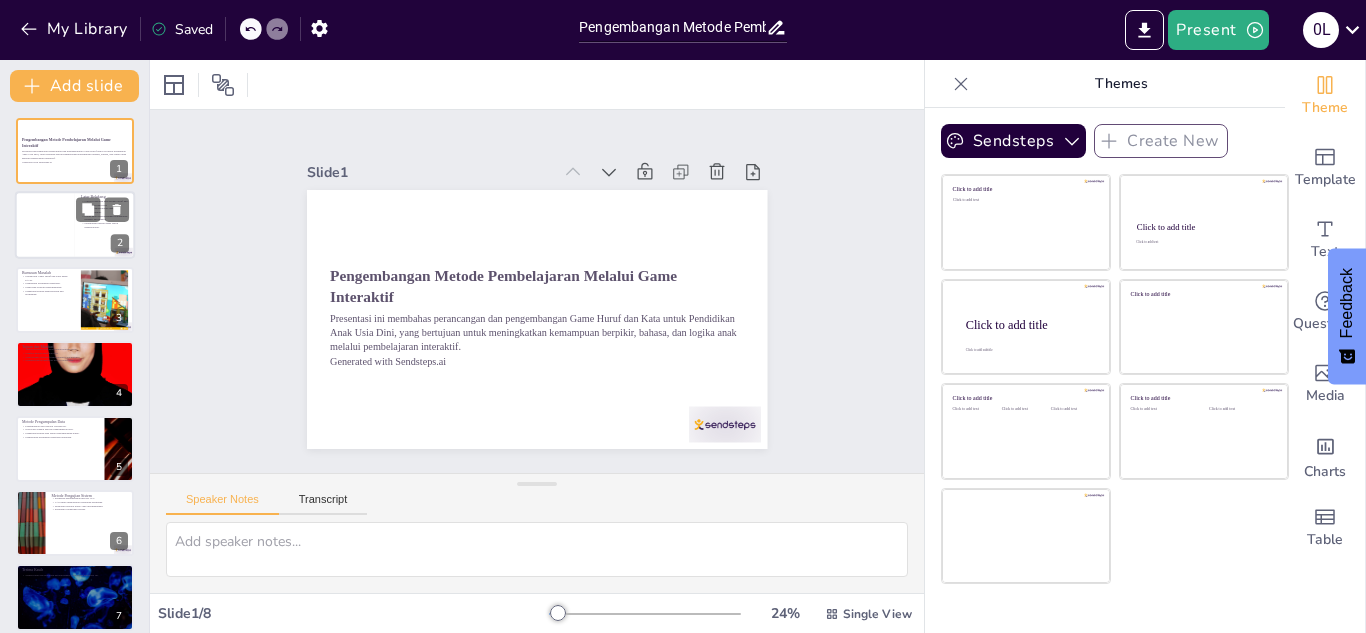 click at bounding box center (45, 226) 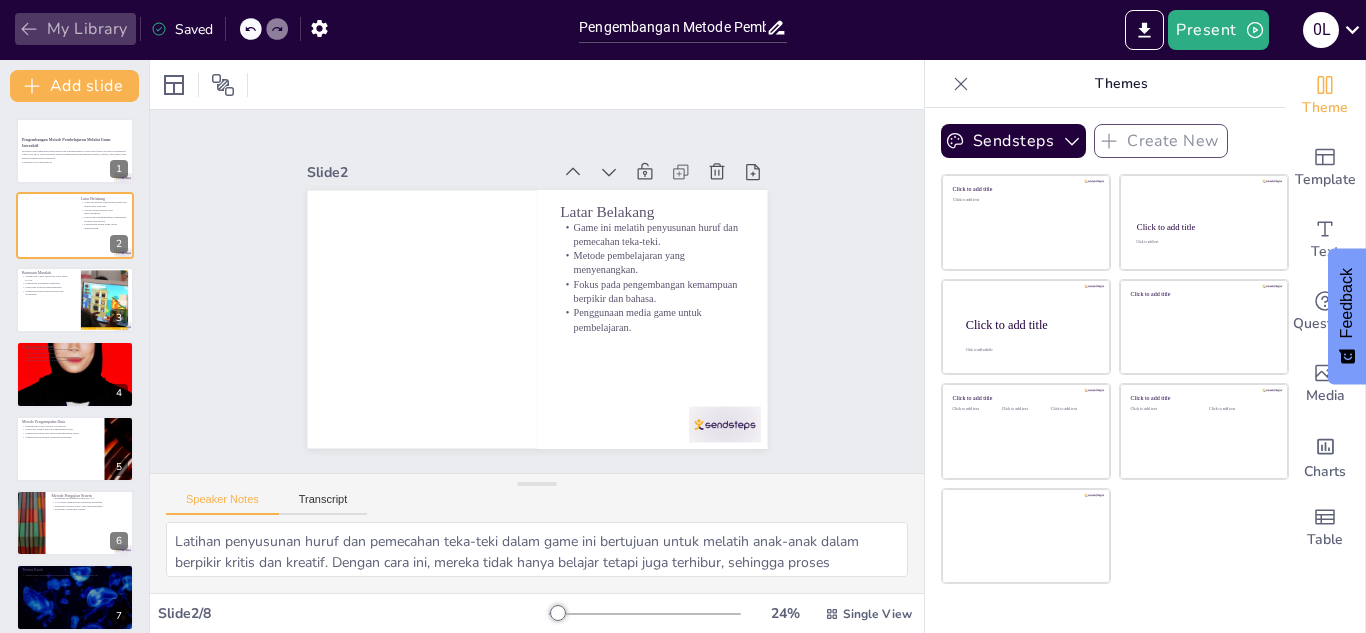 click 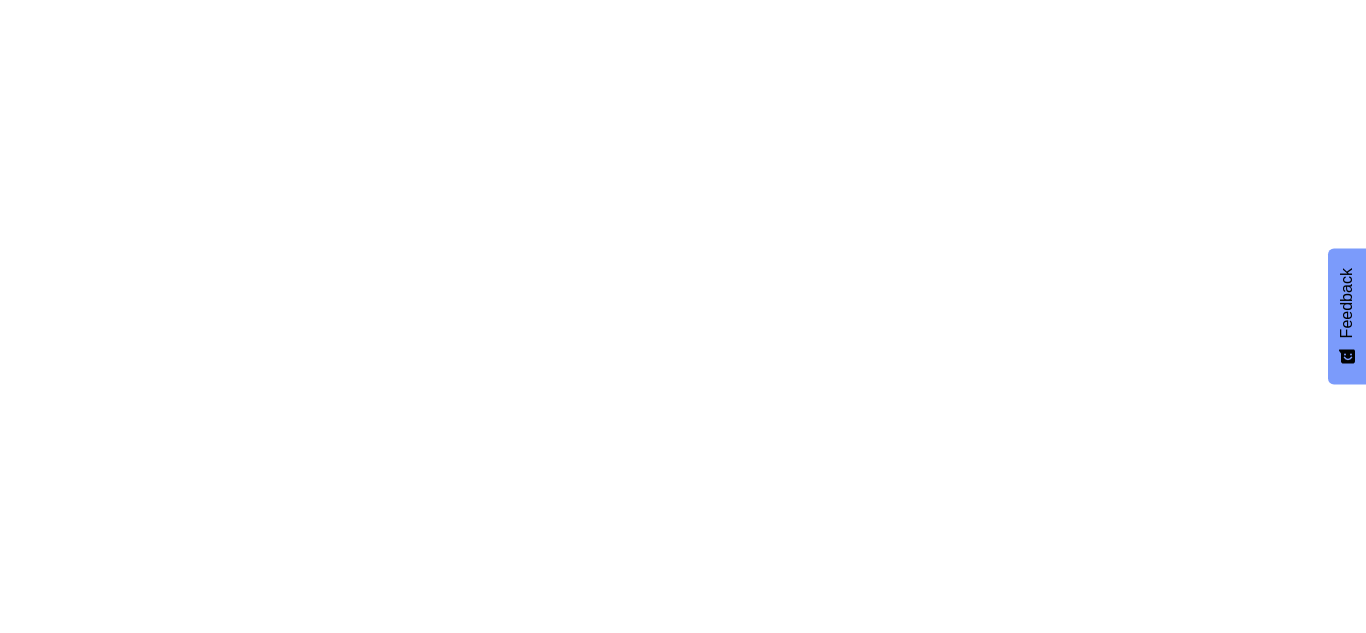 scroll, scrollTop: 0, scrollLeft: 0, axis: both 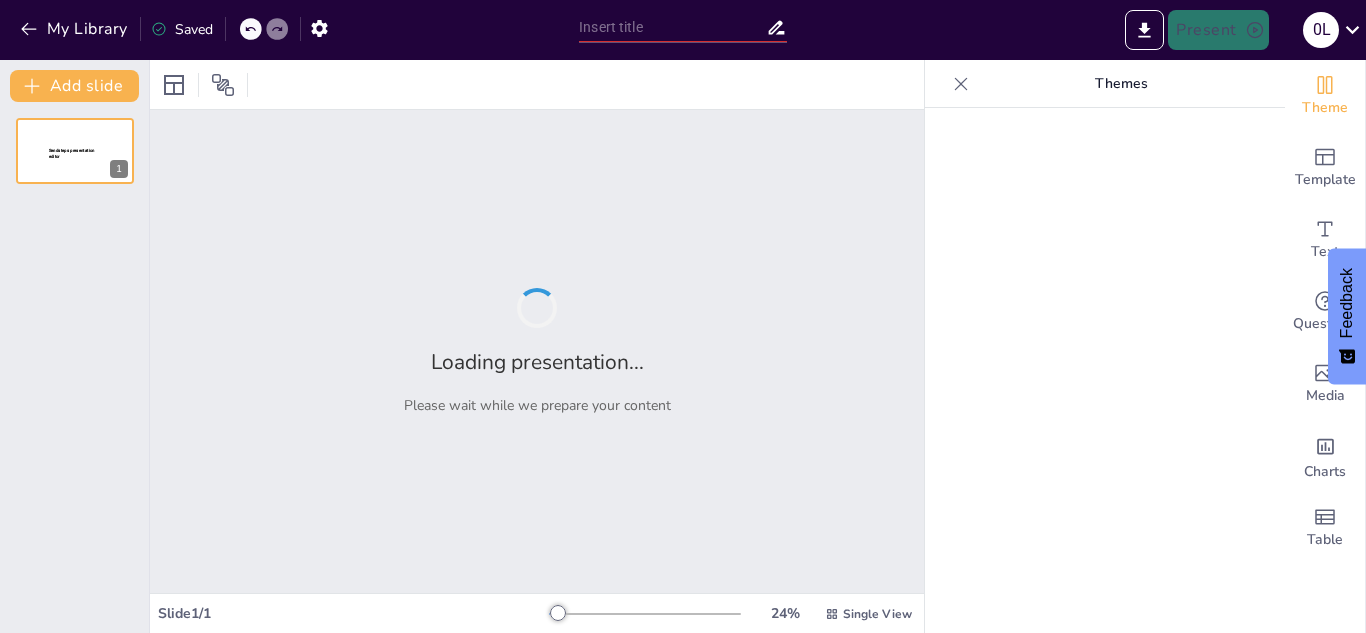 type on "Pengembangan Metode Pembelajaran Melalui Game Interaktif: Studi Kasus Game Huruf dan Kata" 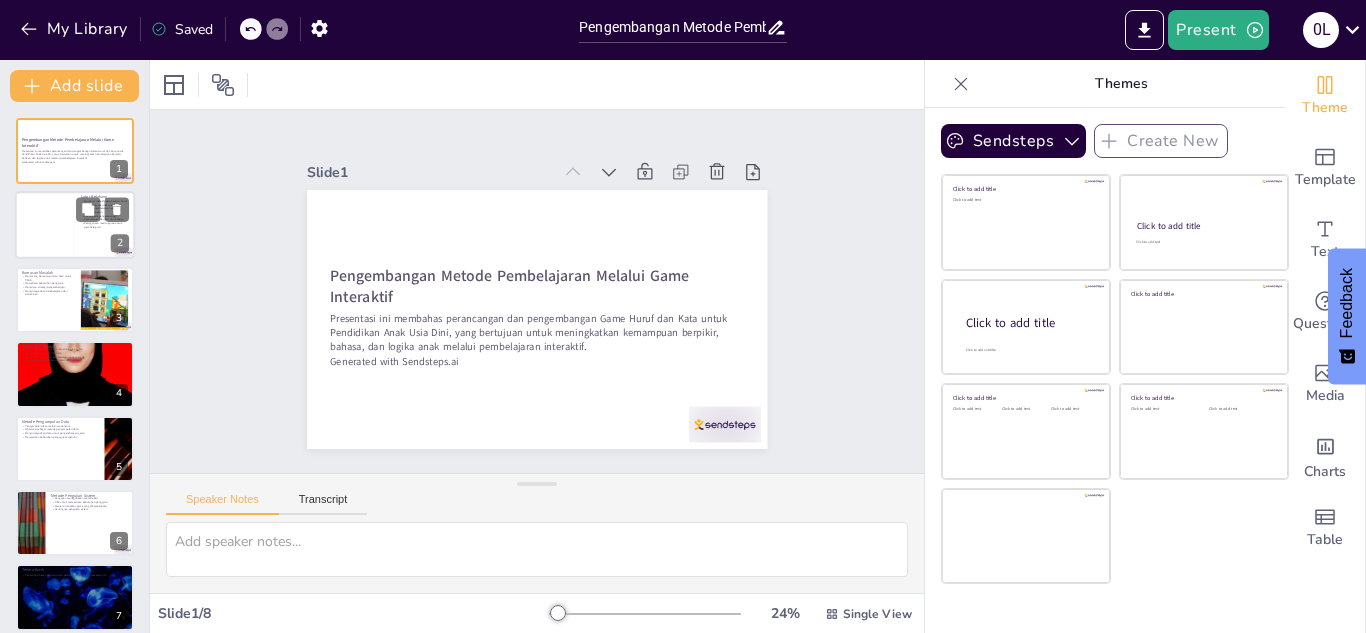 click at bounding box center (45, 226) 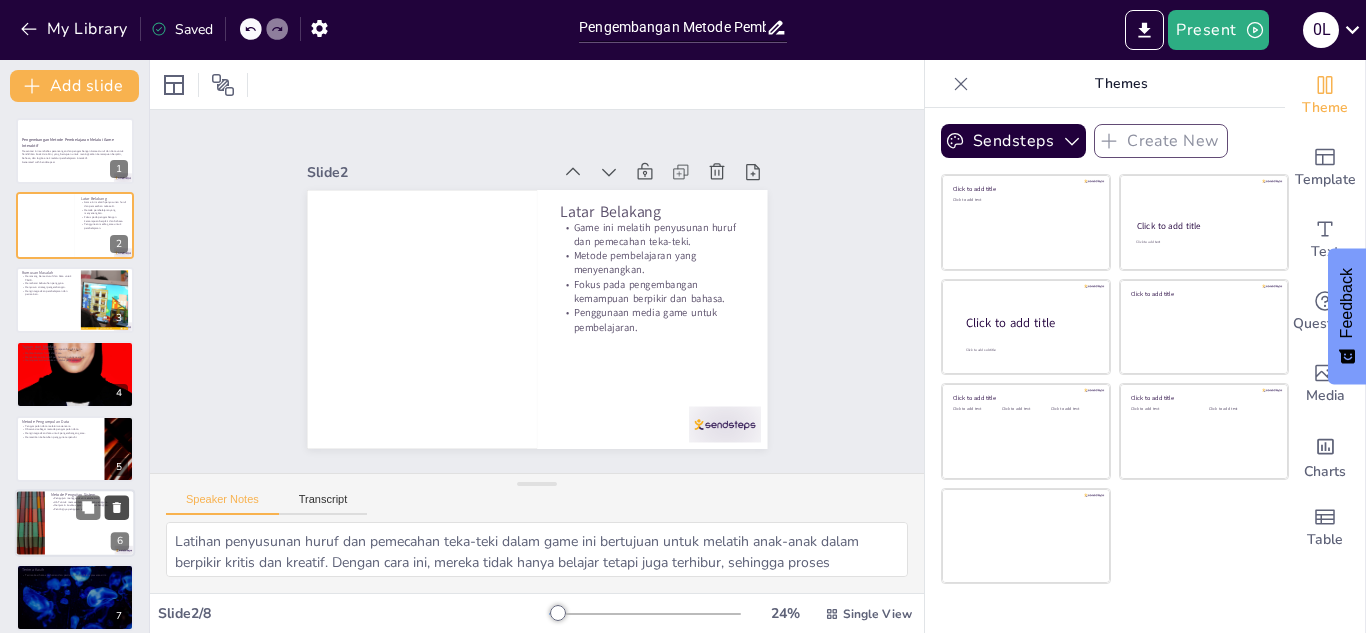 click at bounding box center (117, 507) 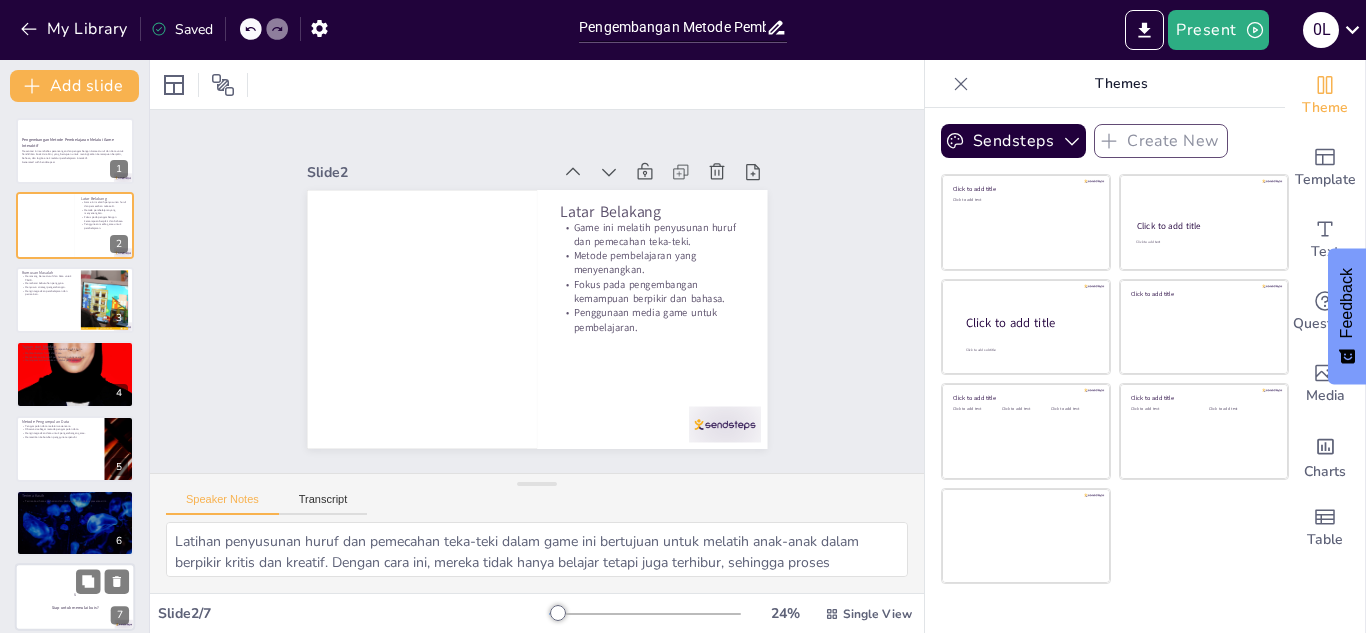 click on "5" at bounding box center [75, 595] 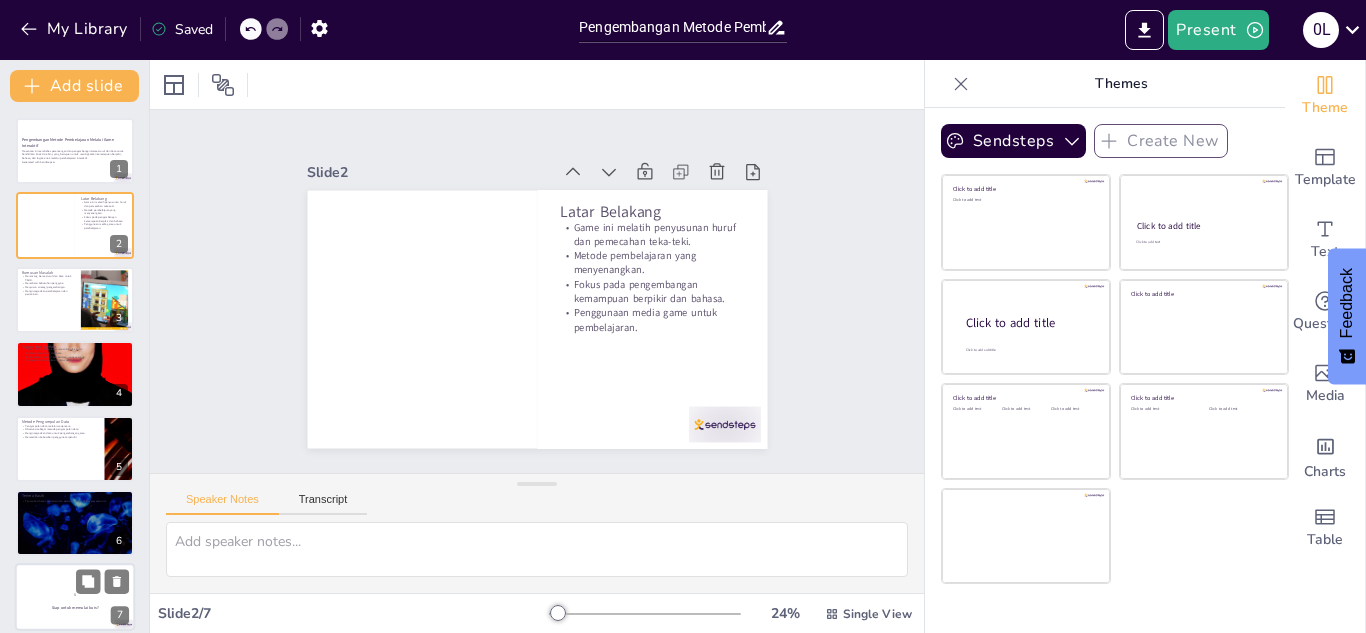 scroll, scrollTop: 14, scrollLeft: 0, axis: vertical 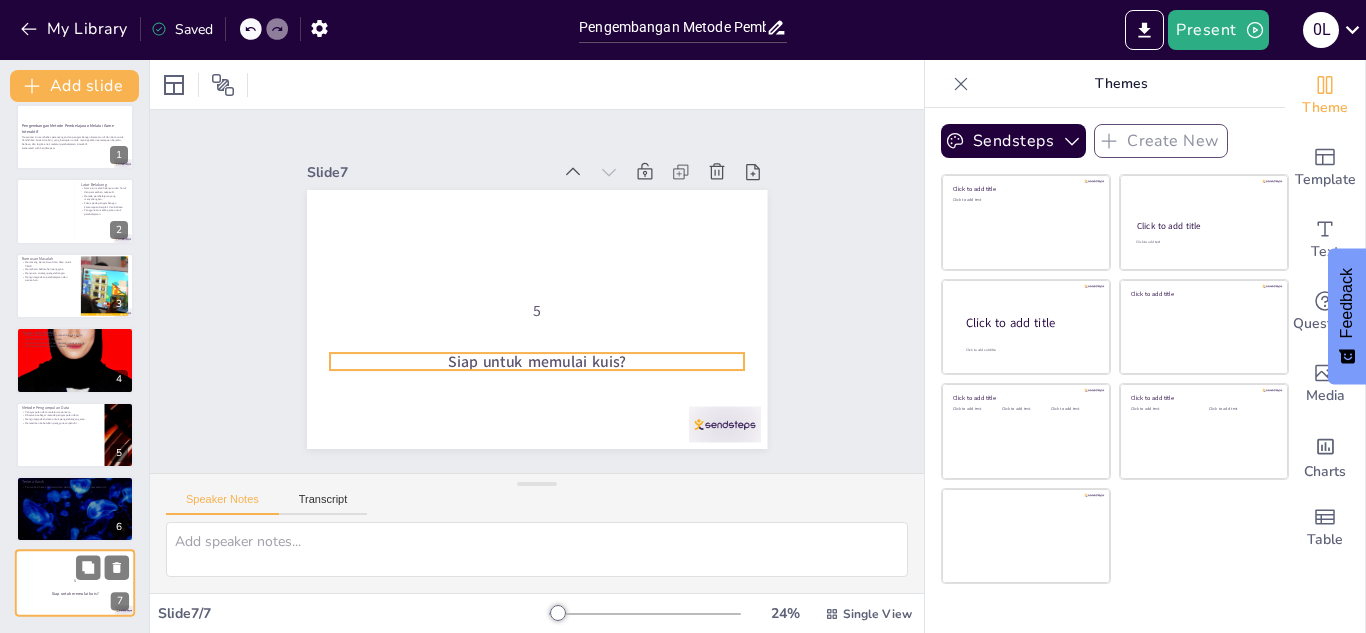click on "Siap untuk memulai kuis?" at bounding box center [75, 594] 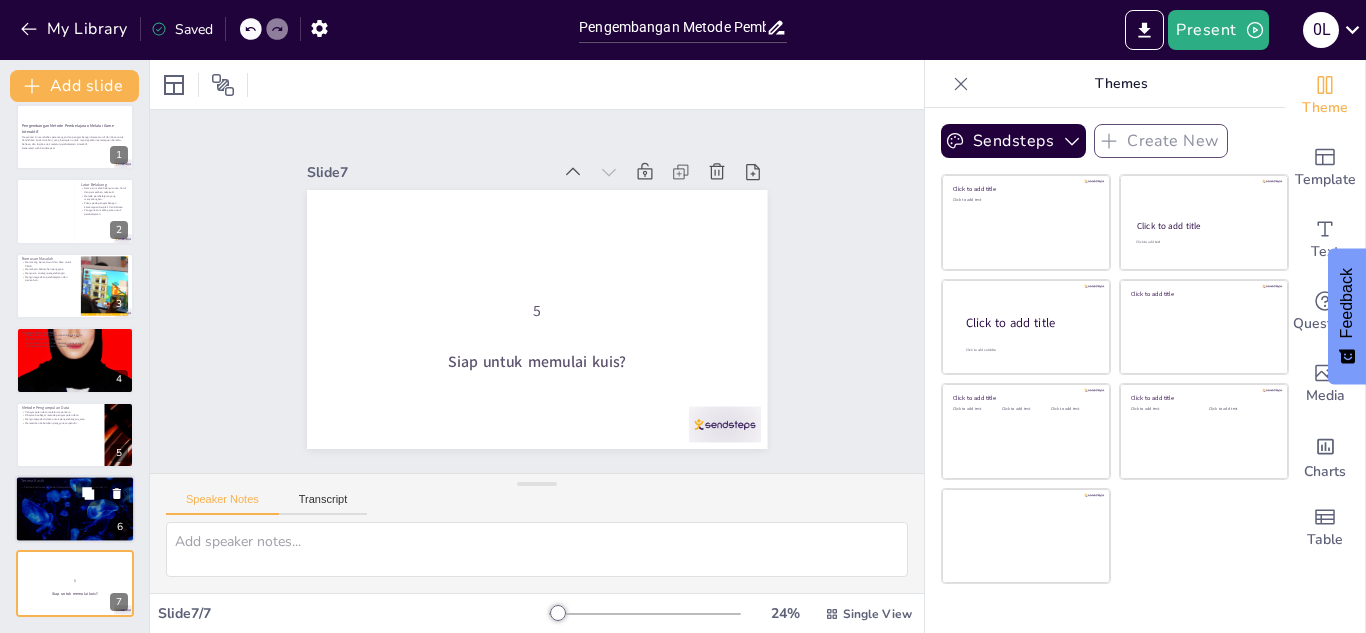 click at bounding box center (75, 509) 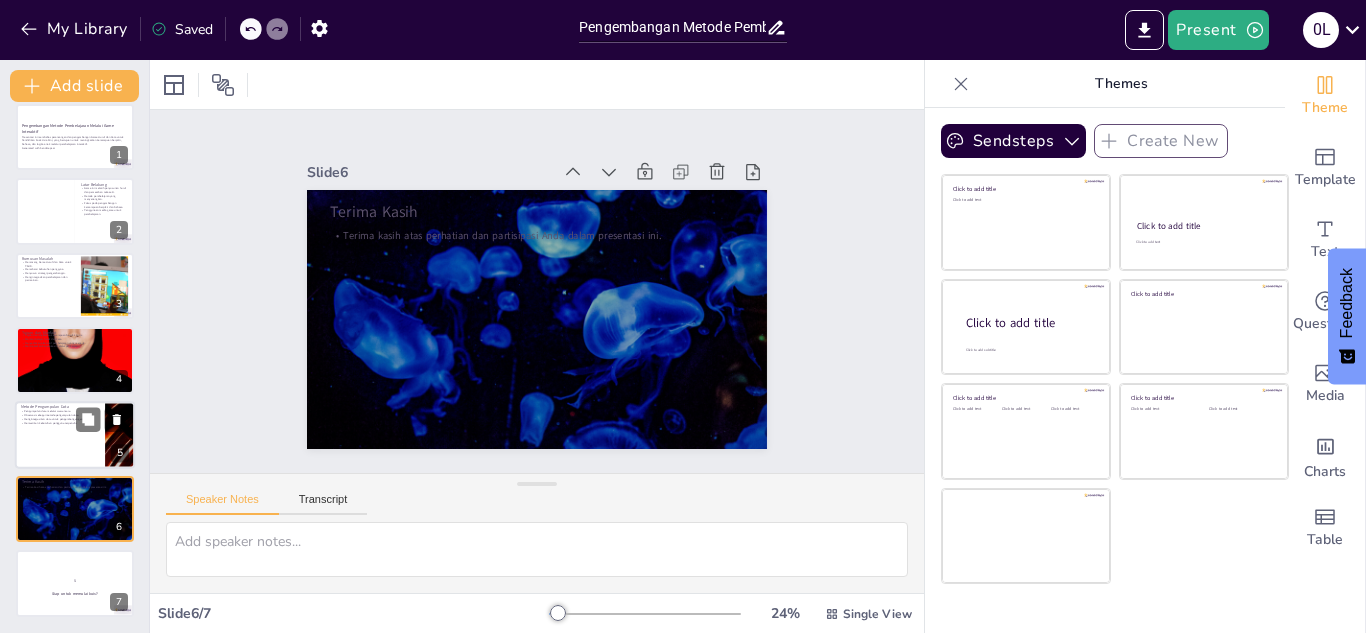 click on "Memastikan kebutuhan pengguna terpenuhi." at bounding box center (60, 423) 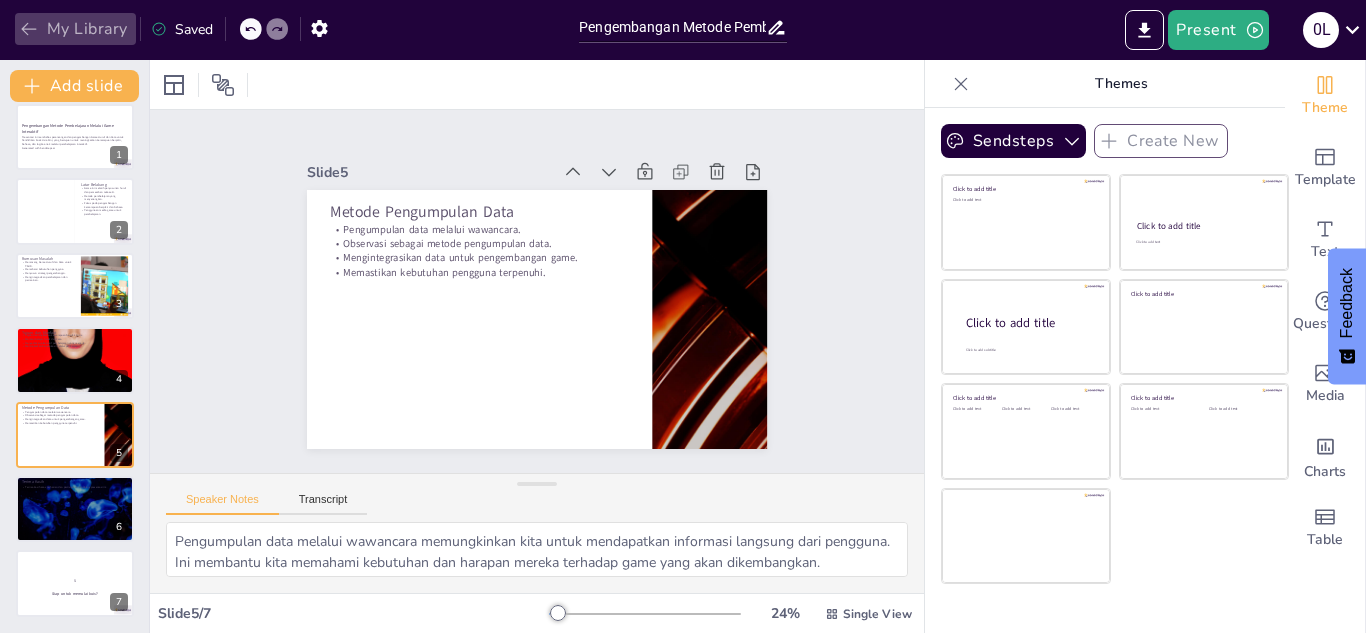 click on "My Library" at bounding box center (75, 29) 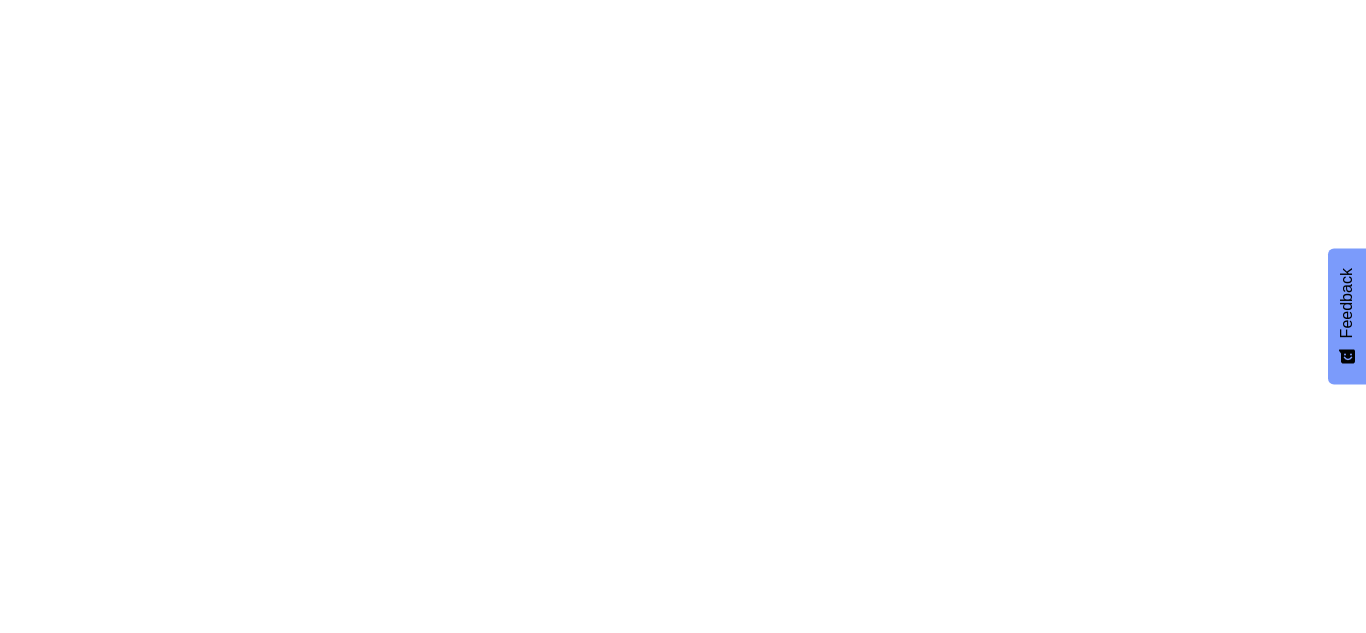 scroll, scrollTop: 0, scrollLeft: 0, axis: both 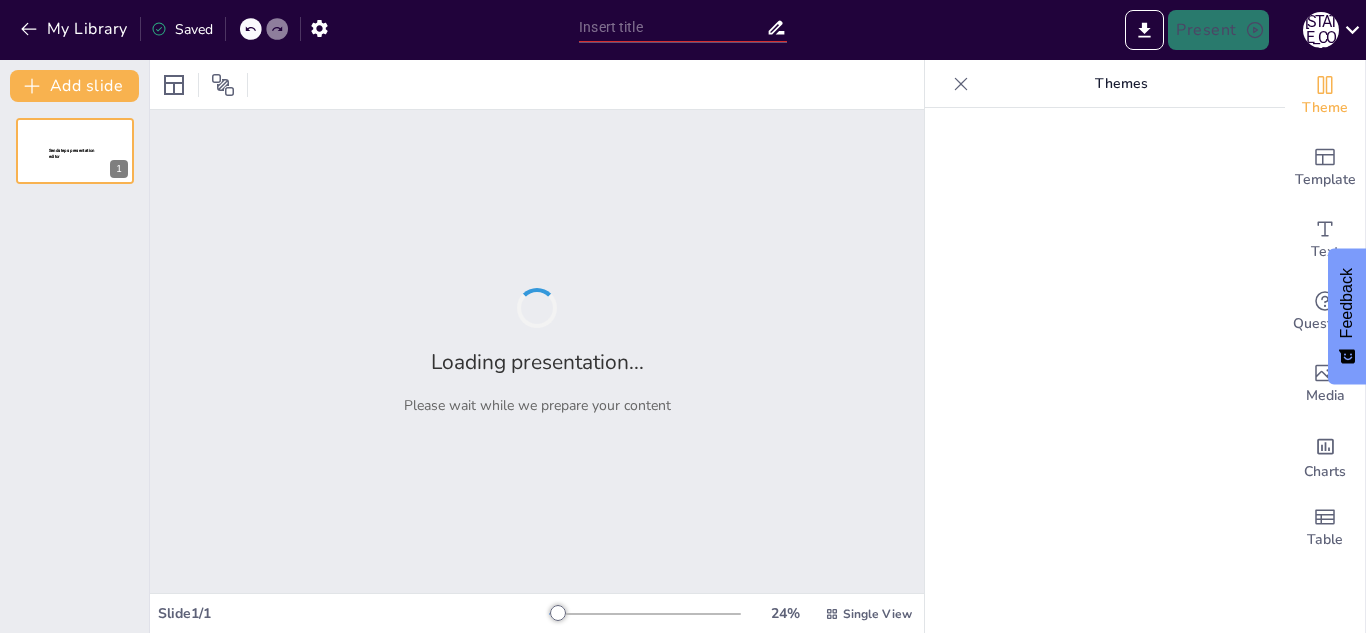 type on "Pengembangan Metode Pembelajaran Melalui Game Interaktif: Studi Kasus Game Huruf dan Kata" 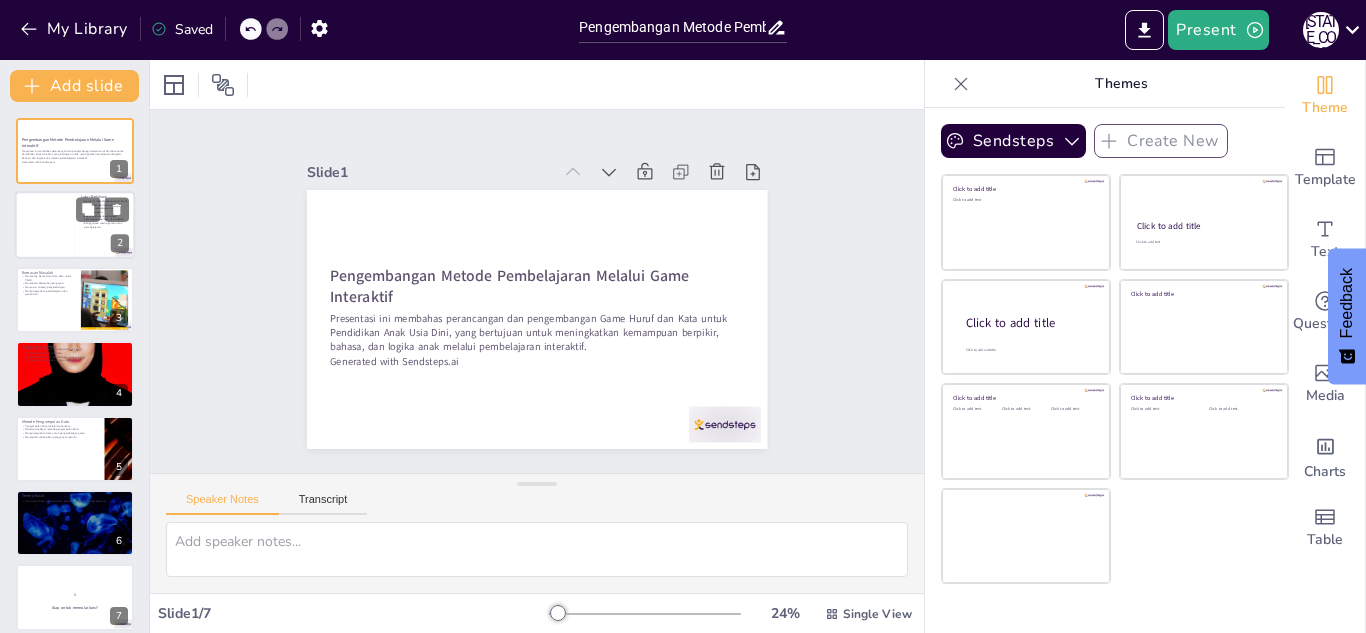 click at bounding box center (45, 226) 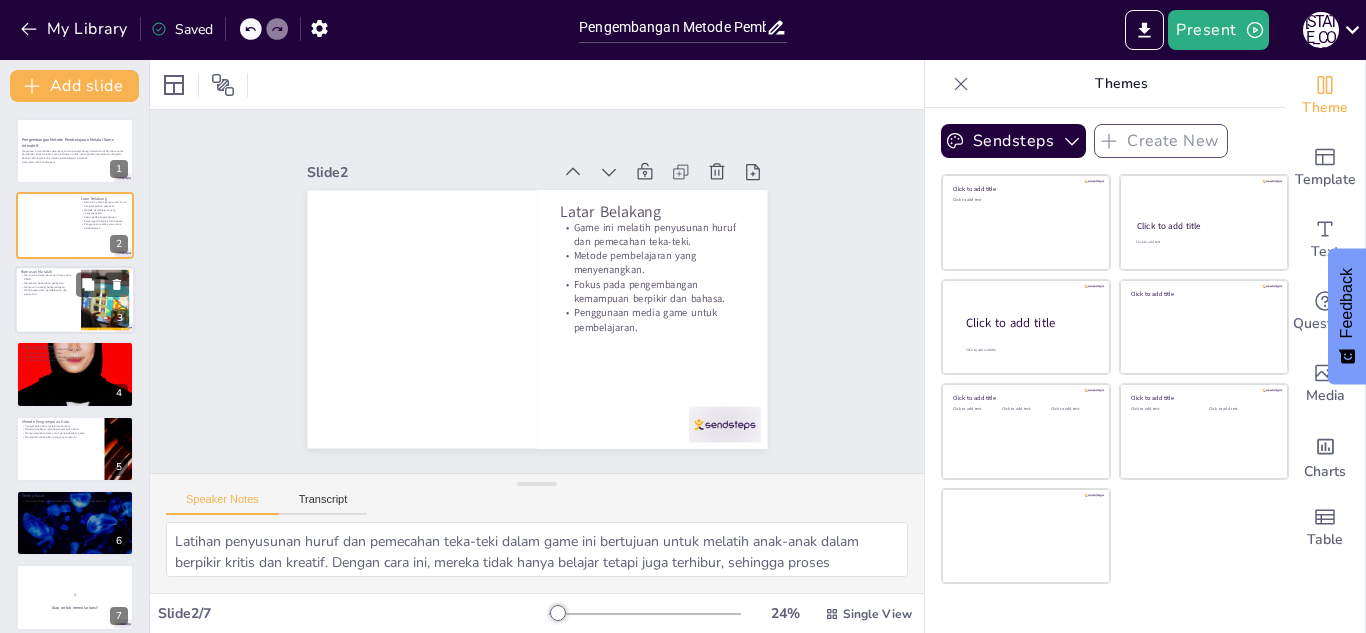 click at bounding box center (75, 300) 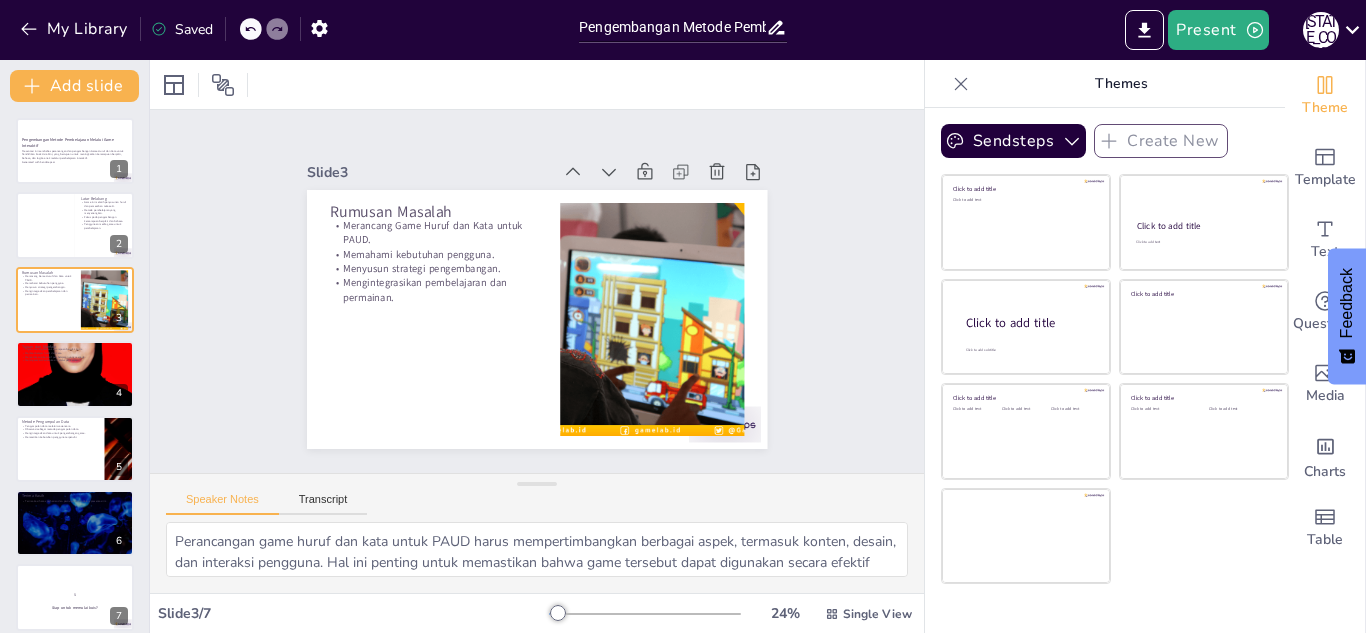 click on "Pengembangan Metode Pembelajaran Melalui Game Interaktif Presentasi ini membahas perancangan dan pengembangan Game Huruf dan Kata untuk Pendidikan Anak Usia Dini, yang bertujuan untuk meningkatkan kemampuan berpikir, bahasa, dan logika anak melalui pembelajaran interaktif. Generated with Sendsteps.ai 1 Latar Belakang Game ini melatih penyusunan huruf dan pemecahan teka-teki. Metode pembelajaran yang menyenangkan. Fokus pada pengembangan kemampuan berpikir dan bahasa. Penggunaan media game untuk pembelajaran. 2 Rumusan Masalah Merancang Game Huruf dan Kata untuk PAUD. Memahami kebutuhan pengguna. Menyusun strategi pengembangan. Mengintegrasikan pembelajaran dan permainan. 3 Tujuan dan Manfaat Tujuan meningkatkan kemampuan berpikir kritis. Manfaat belajar huruf dan kata. Menyediakan alternatif pembelajaran yang menarik. Meningkatkan konsentrasi melalui permainan. 4 Metode Pengumpulan Data Pengumpulan data melalui wawancara. Observasi sebagai metode pengumpulan data. Memastikan kebutuhan pengguna terpenuhi. 5 6" at bounding box center [74, 374] 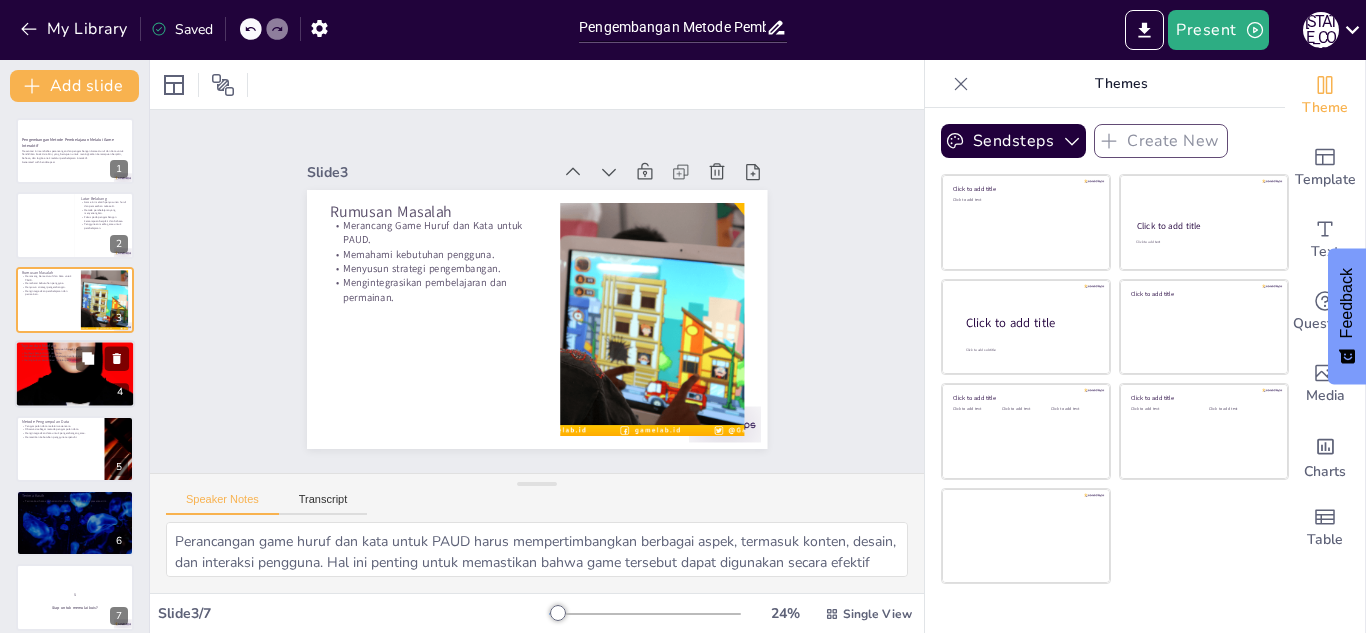 click at bounding box center [75, 374] 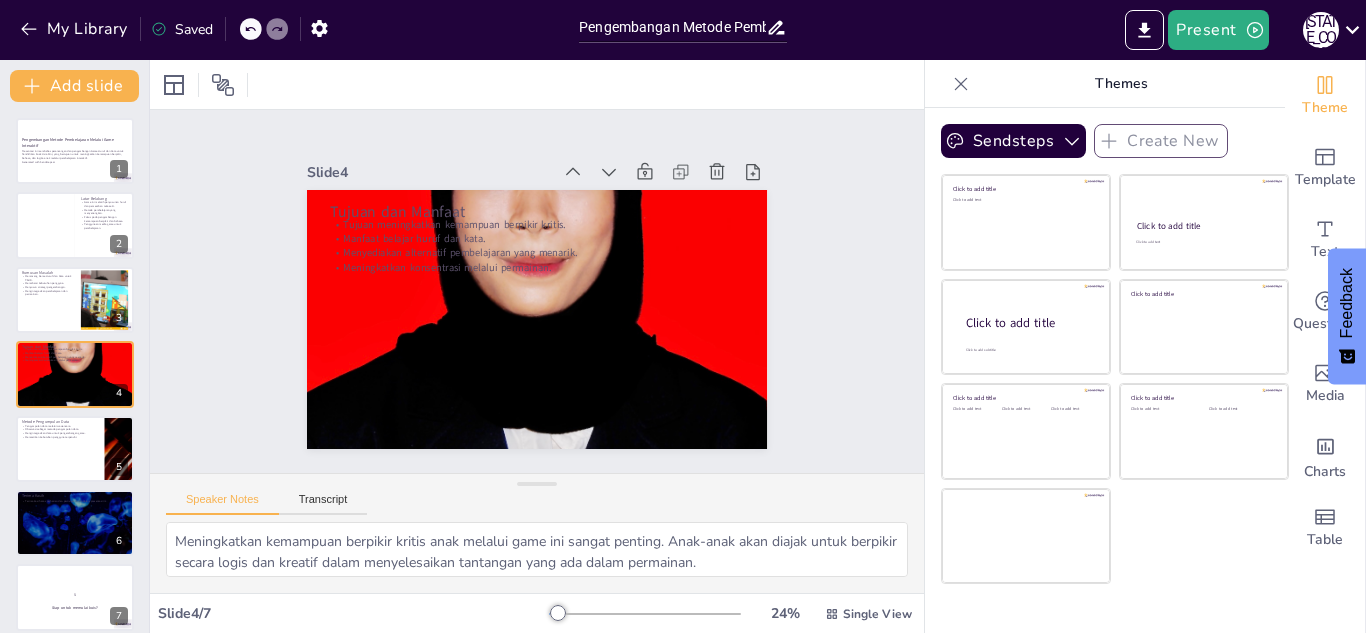 scroll, scrollTop: 7, scrollLeft: 0, axis: vertical 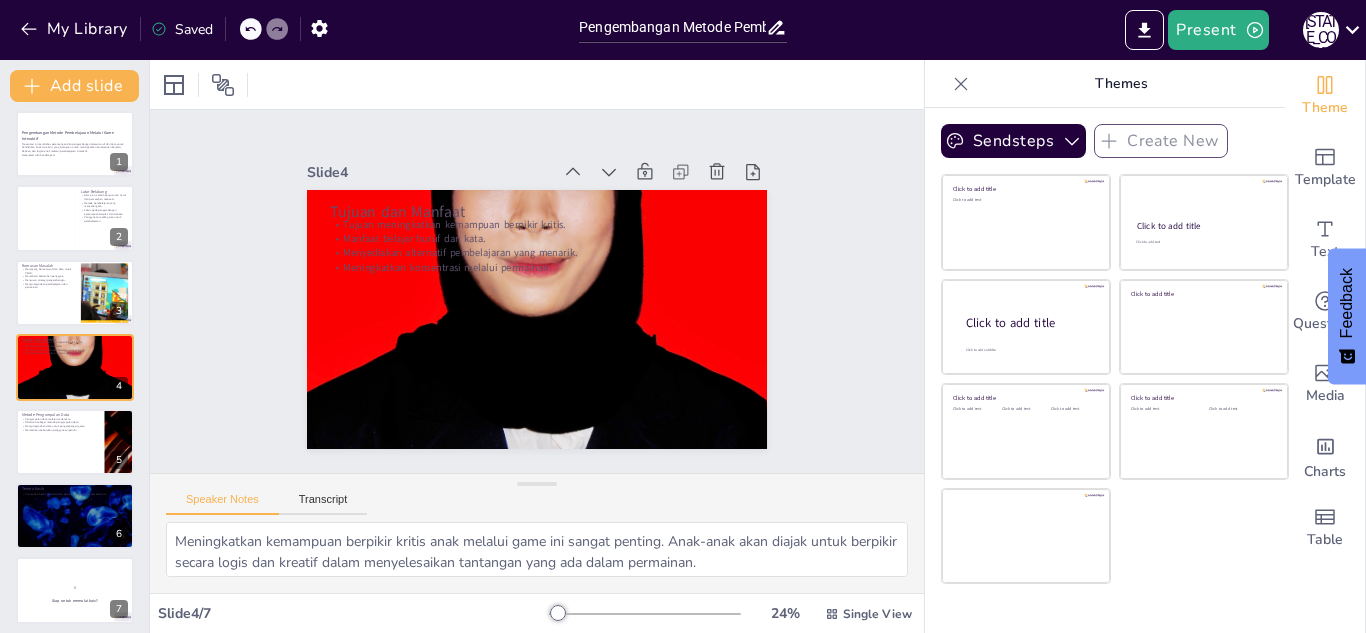 click on "Meningkatkan kemampuan berpikir kritis anak melalui game ini sangat penting. Anak-anak akan diajak untuk berpikir secara logis dan kreatif dalam menyelesaikan tantangan yang ada dalam permainan.
Manfaat belajar huruf dan kata melalui game ini adalah anak-anak dapat mengenali huruf dan kata dengan cara yang menyenangkan. Ini akan membantu mereka dalam proses belajar membaca dan menulis di kemudian hari.
Menyediakan alternatif pembelajaran yang menarik melalui game ini akan membuat anak-anak lebih termotivasi untuk belajar. Dengan cara ini, mereka dapat belajar di luar lingkungan sekolah dengan lebih fleksibel.
Meningkatkan konsentrasi anak melalui permainan yang menyenangkan adalah salah satu tujuan utama dari game ini. Permainan yang interaktif dapat membantu anak-anak untuk fokus dan terlibat dalam proses belajar." at bounding box center [537, 557] 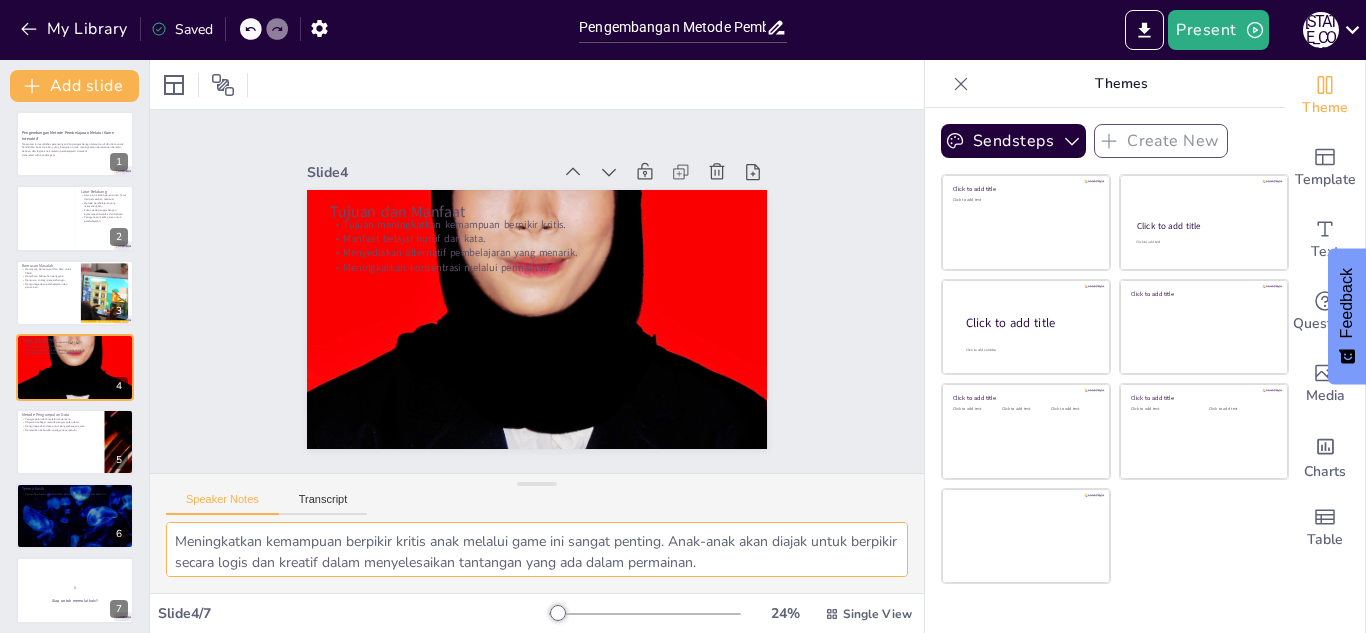 click on "Meningkatkan kemampuan berpikir kritis anak melalui game ini sangat penting. Anak-anak akan diajak untuk berpikir secara logis dan kreatif dalam menyelesaikan tantangan yang ada dalam permainan.
Manfaat belajar huruf dan kata melalui game ini adalah anak-anak dapat mengenali huruf dan kata dengan cara yang menyenangkan. Ini akan membantu mereka dalam proses belajar membaca dan menulis di kemudian hari.
Menyediakan alternatif pembelajaran yang menarik melalui game ini akan membuat anak-anak lebih termotivasi untuk belajar. Dengan cara ini, mereka dapat belajar di luar lingkungan sekolah dengan lebih fleksibel.
Meningkatkan konsentrasi anak melalui permainan yang menyenangkan adalah salah satu tujuan utama dari game ini. Permainan yang interaktif dapat membantu anak-anak untuk fokus dan terlibat dalam proses belajar." at bounding box center [537, 549] 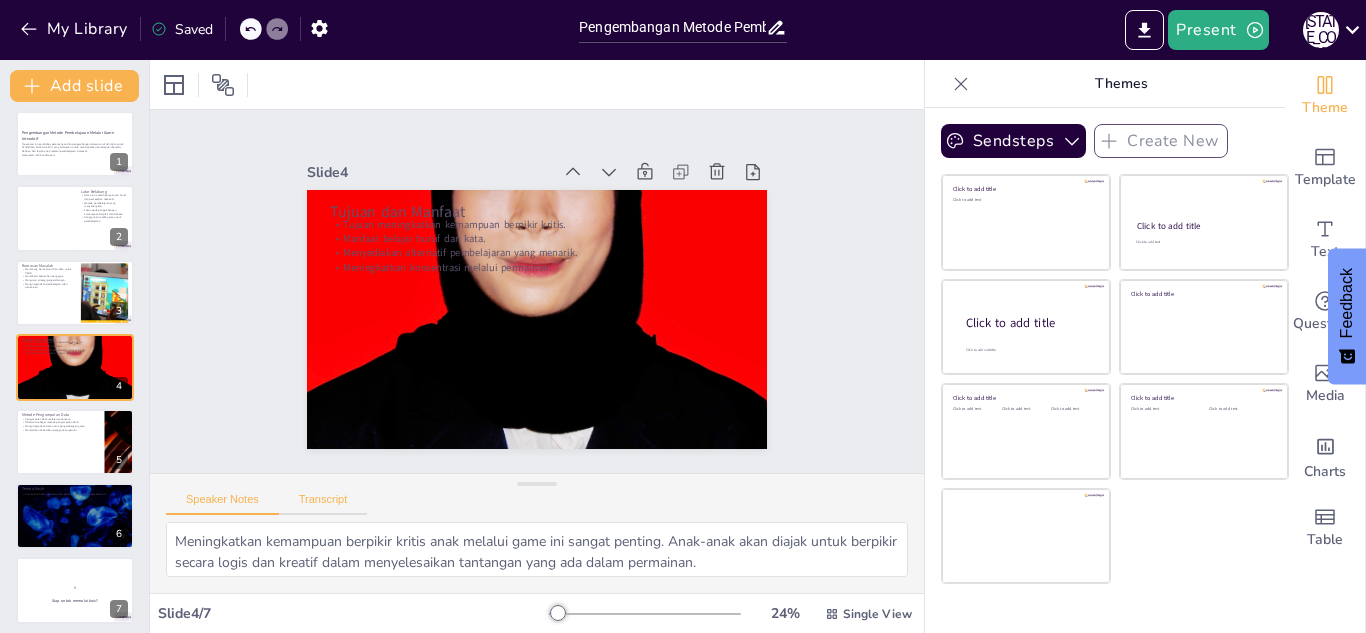 click on "Transcript" at bounding box center [323, 504] 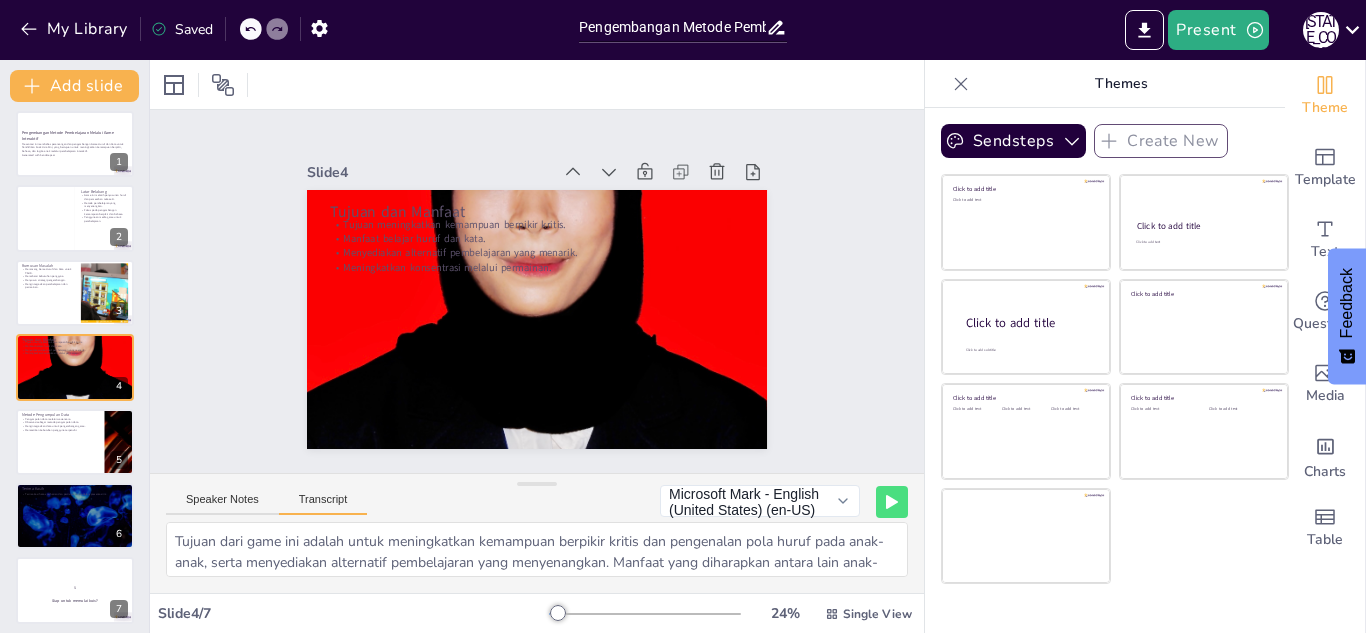 click on "Transcript" at bounding box center (323, 504) 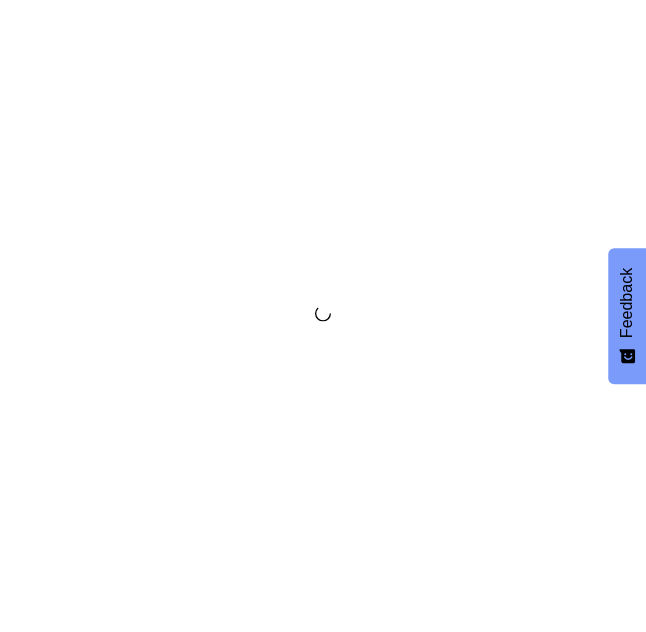 scroll, scrollTop: 0, scrollLeft: 0, axis: both 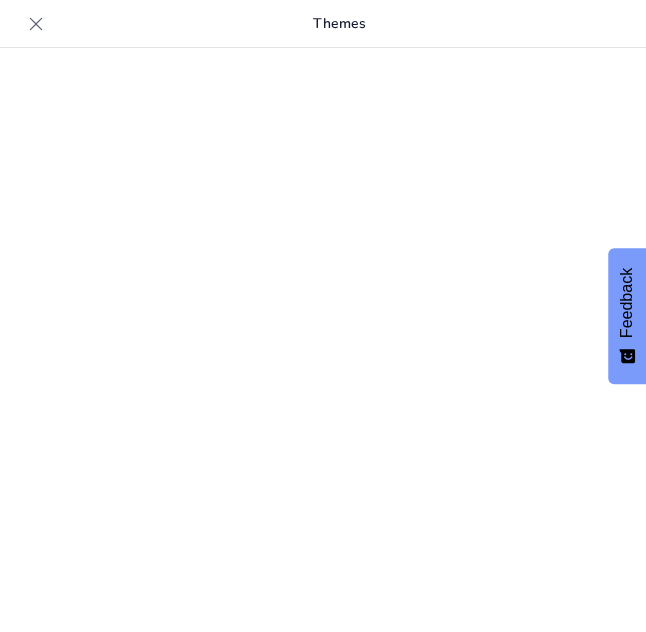 type on "Pengembangan Metode Pembelajaran Melalui Game Interaktif: Studi Kasus Game Huruf dan Kata" 